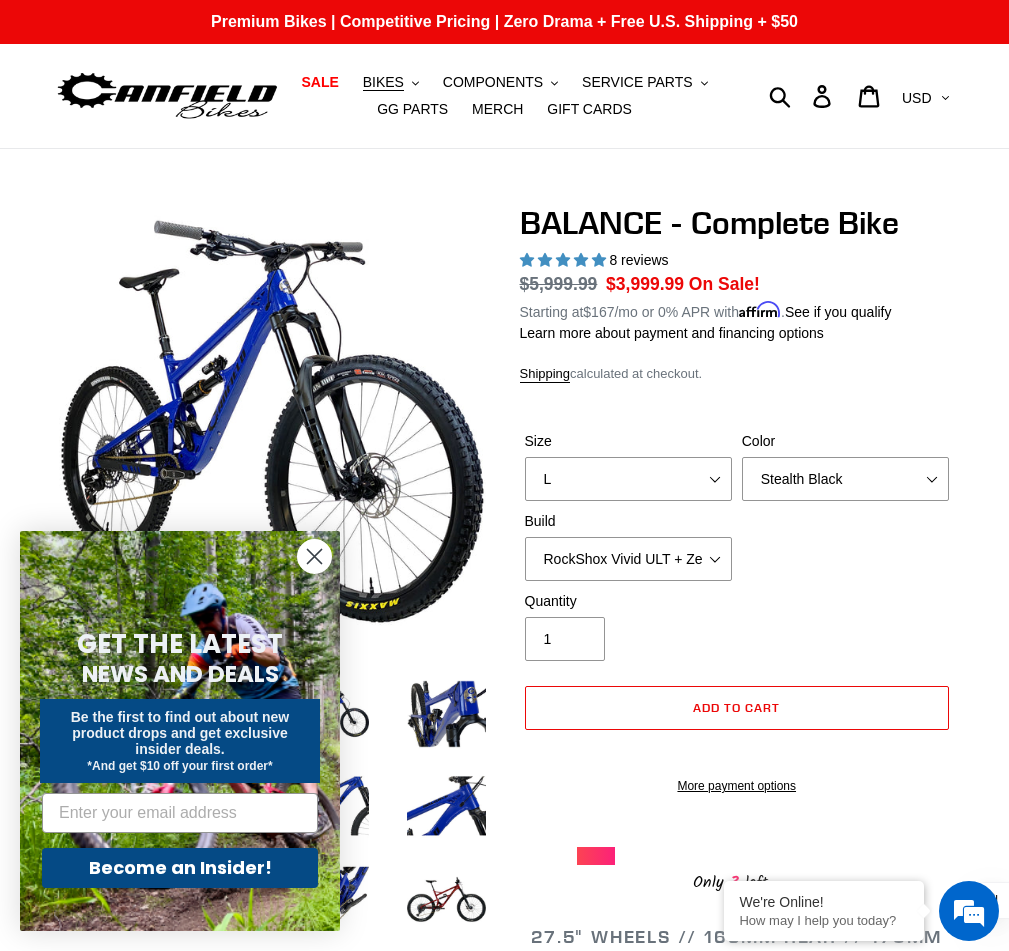 select on "L" 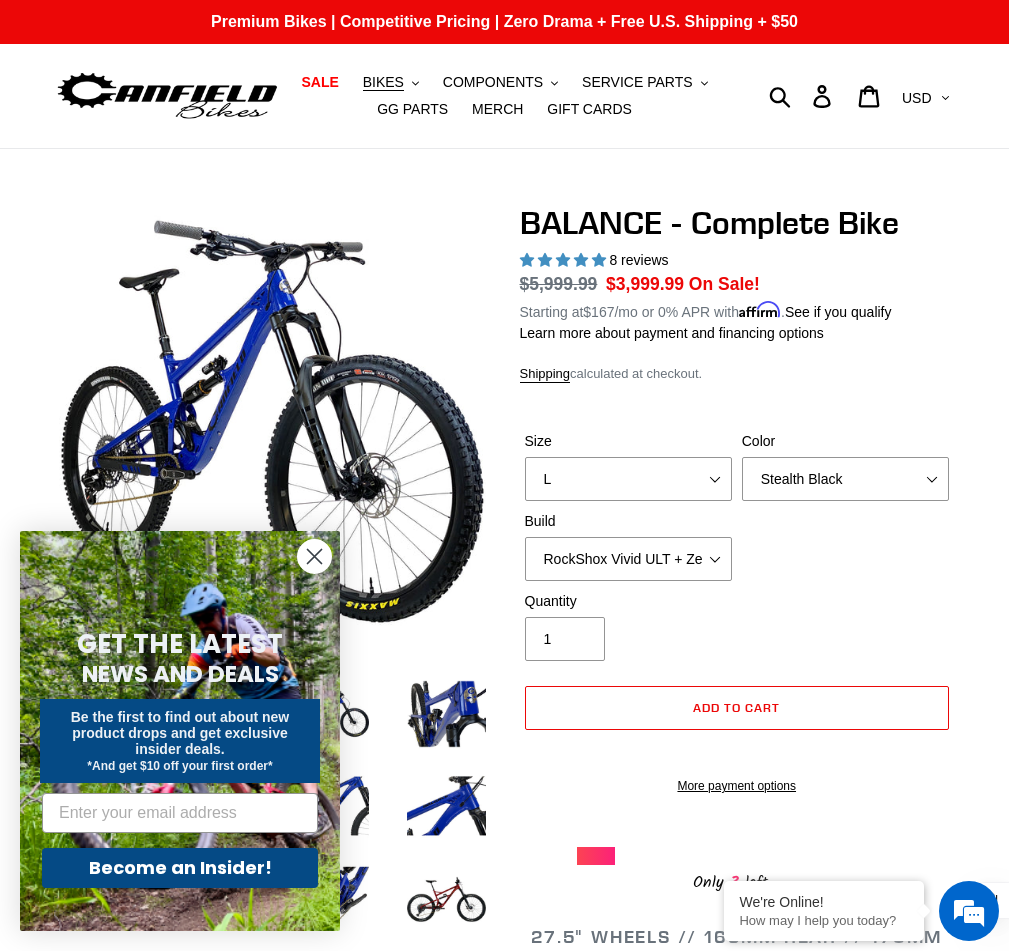 scroll, scrollTop: 1143, scrollLeft: 0, axis: vertical 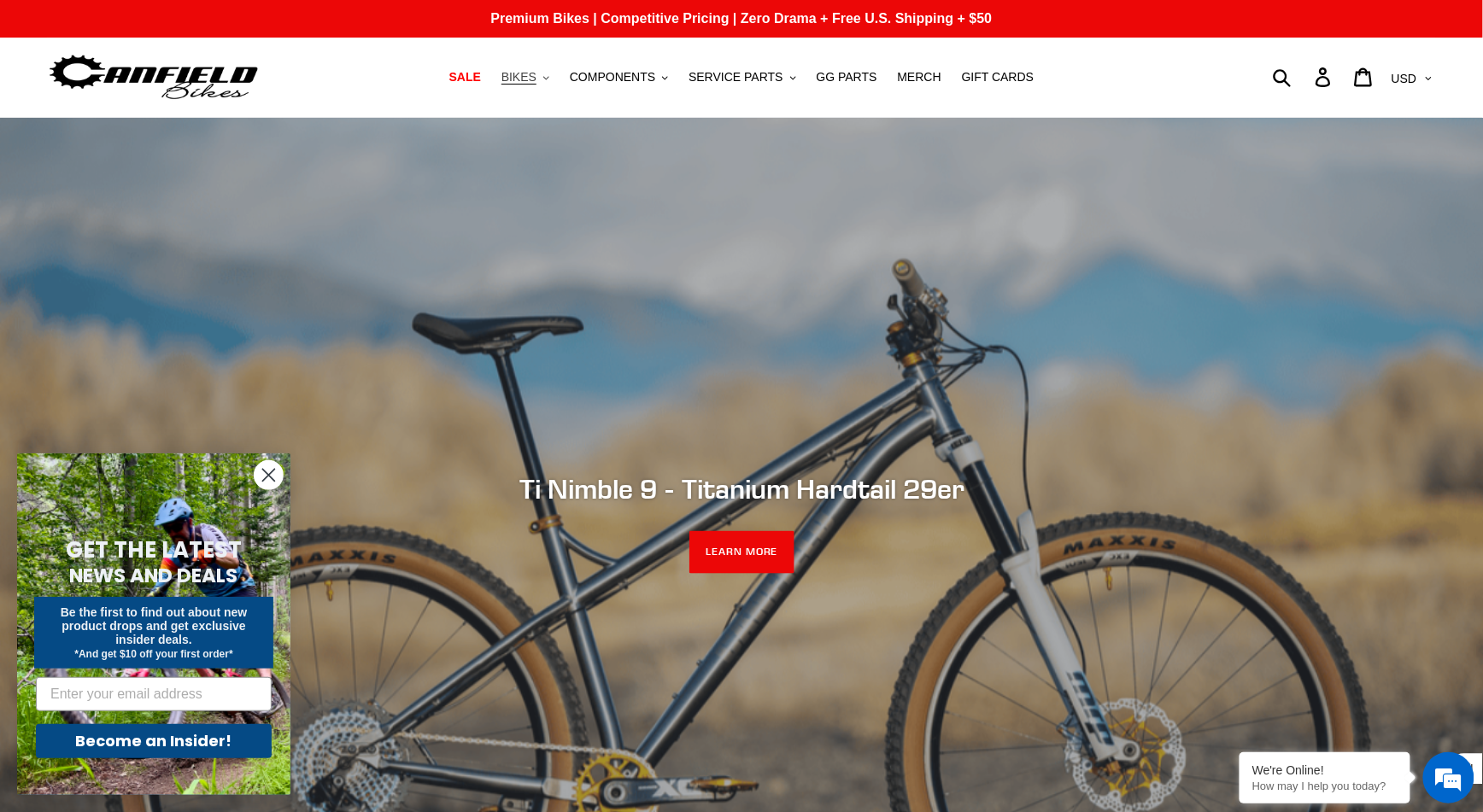 click on "BIKES" at bounding box center [519, 77] 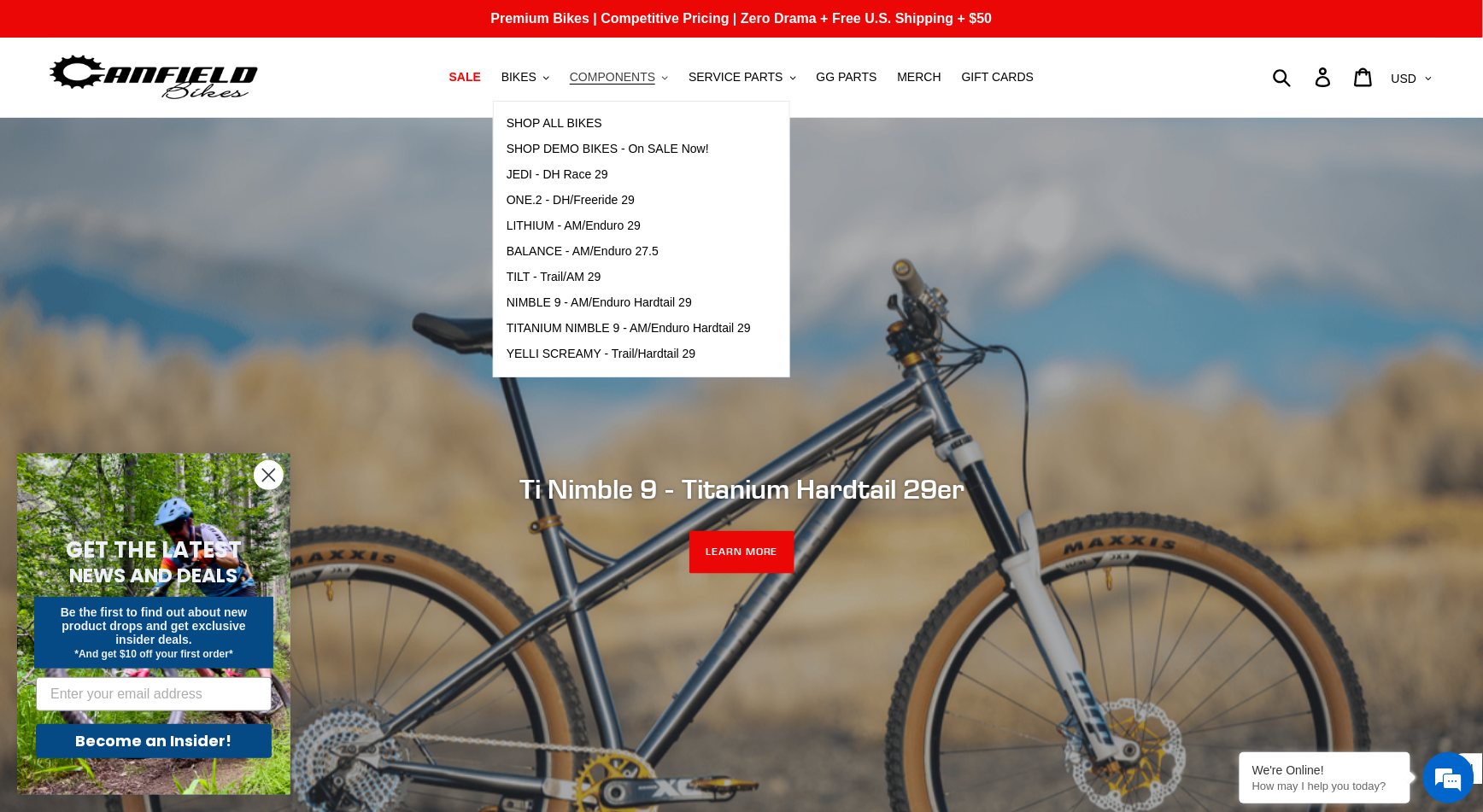 click on "COMPONENTS" at bounding box center [613, 77] 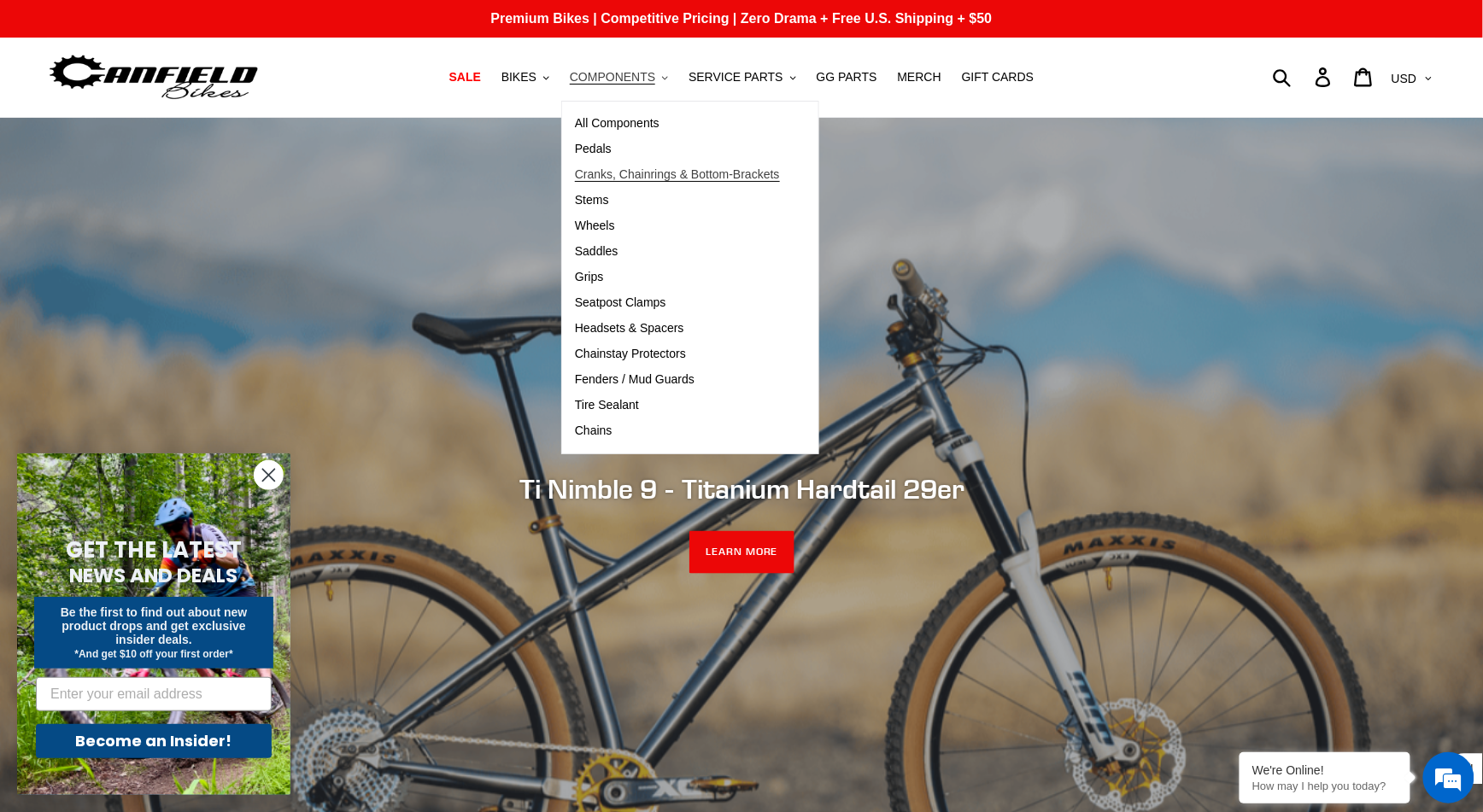 scroll, scrollTop: 0, scrollLeft: 0, axis: both 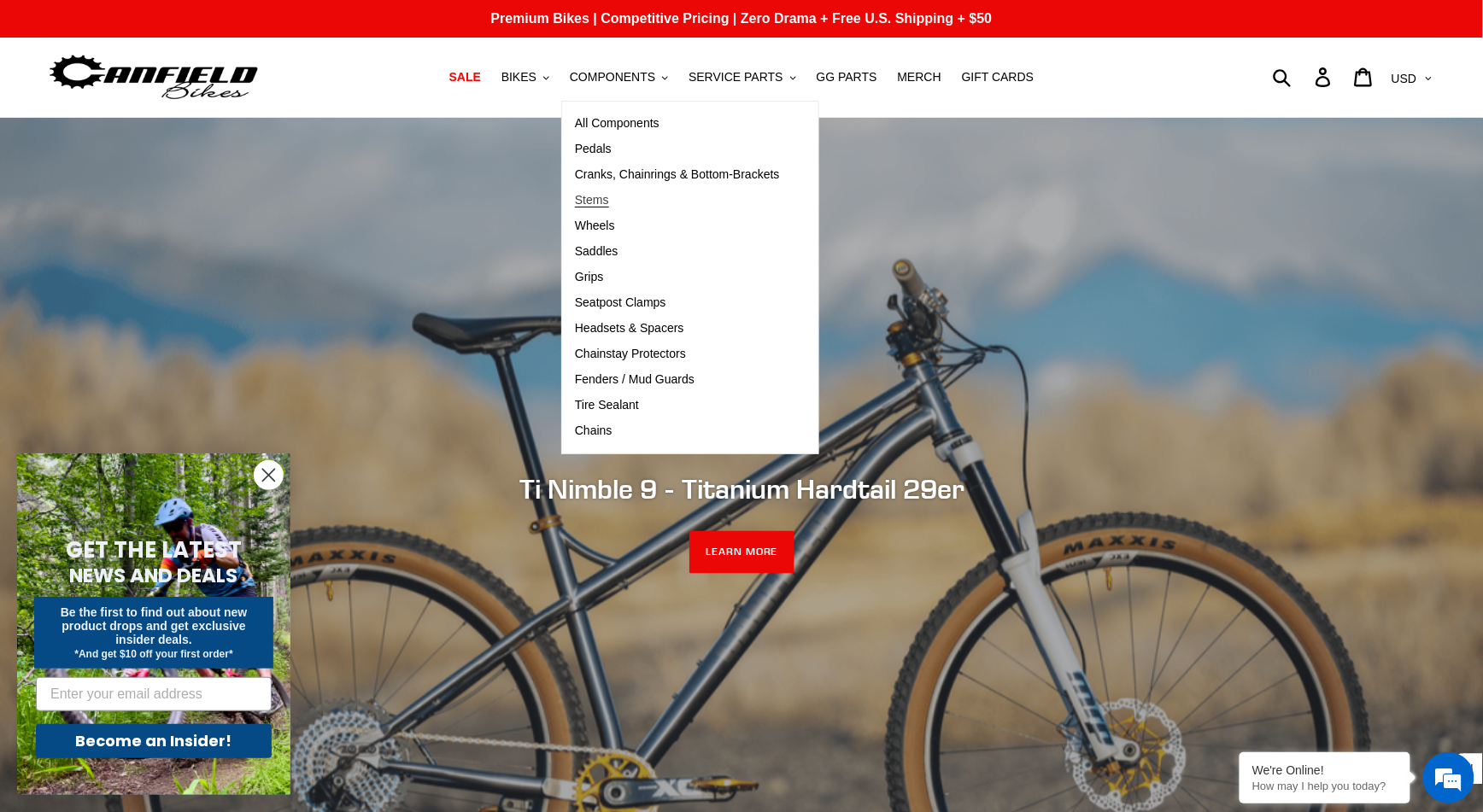 click on "Stems" at bounding box center (592, 200) 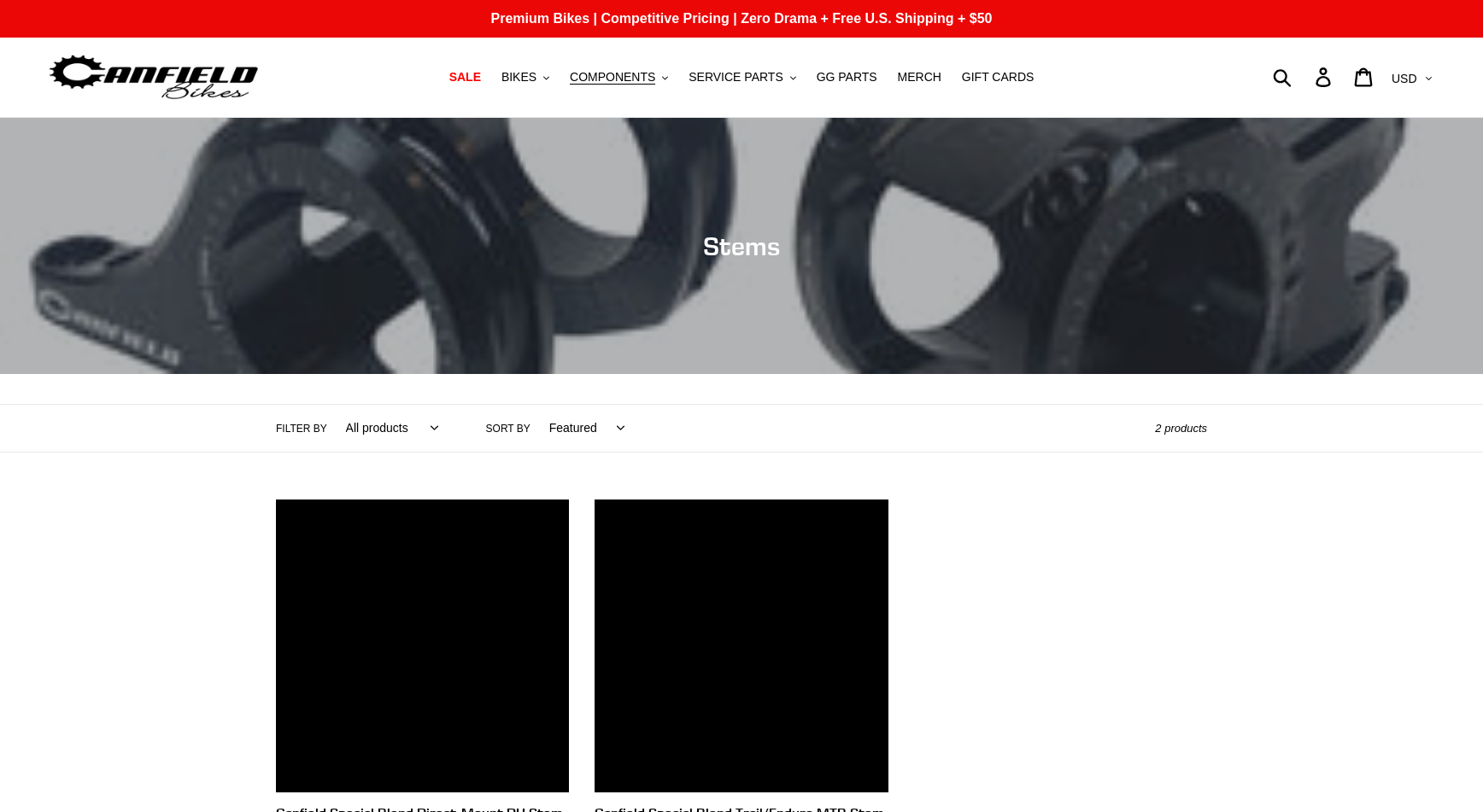 scroll, scrollTop: 0, scrollLeft: 0, axis: both 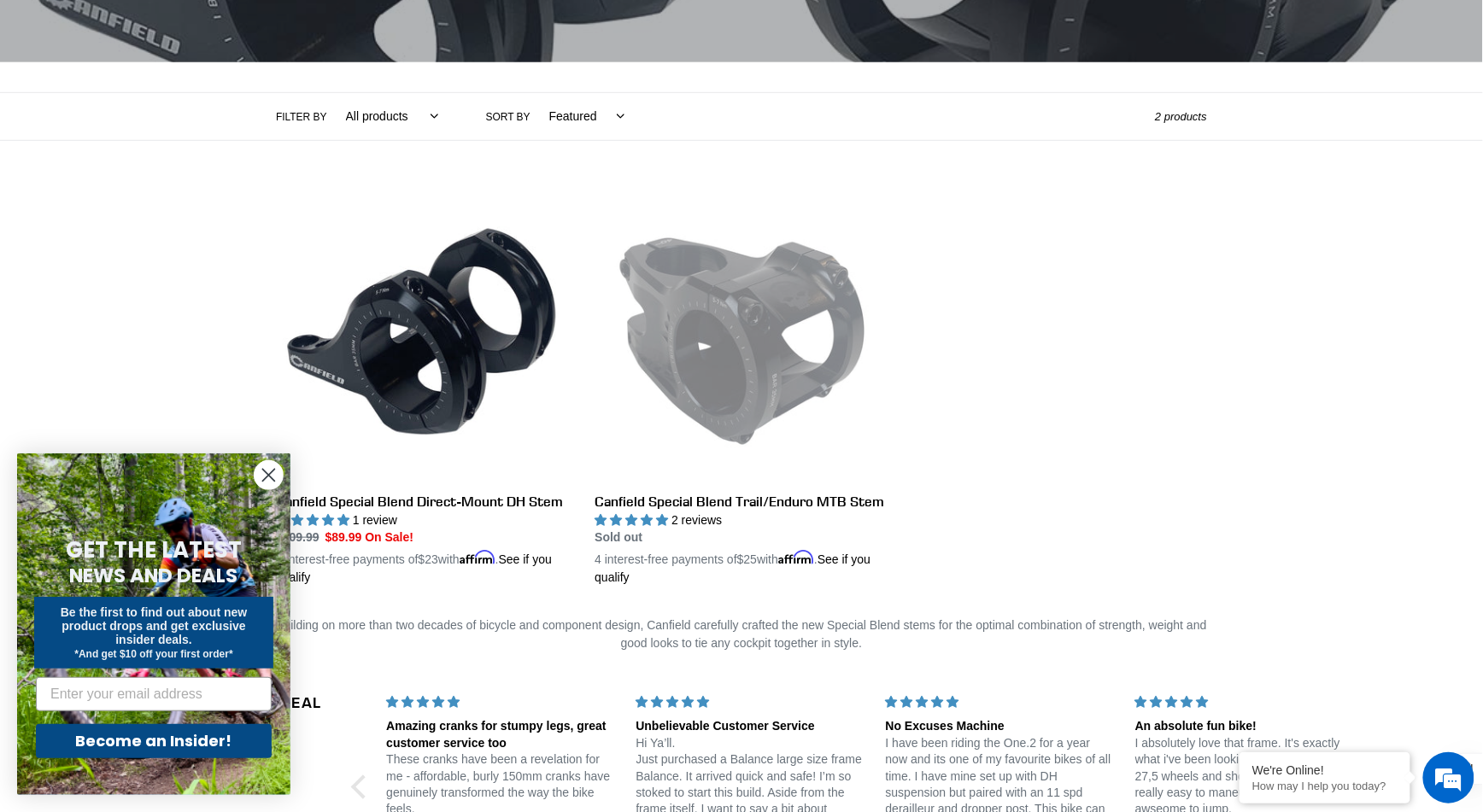 click 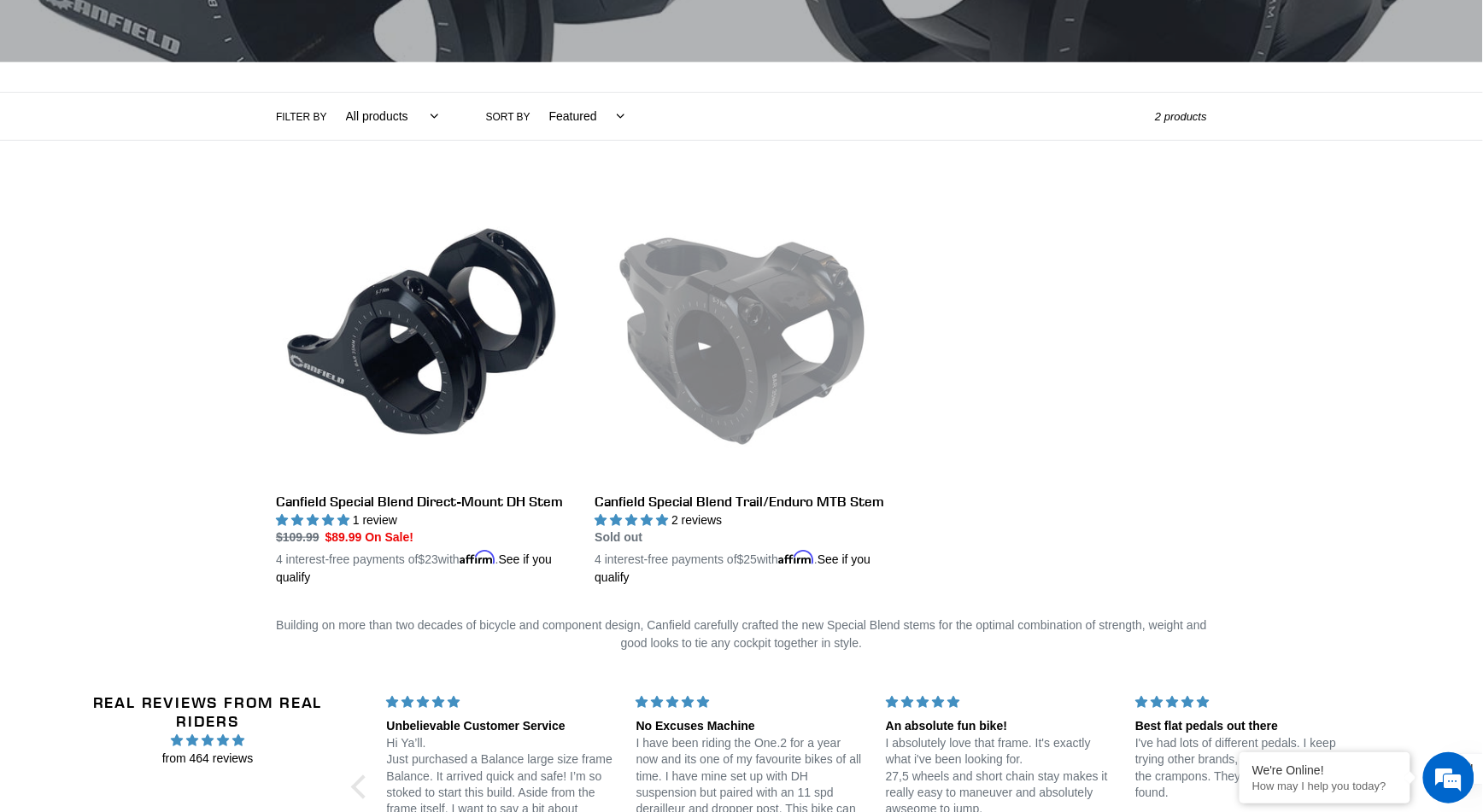 scroll, scrollTop: 0, scrollLeft: 0, axis: both 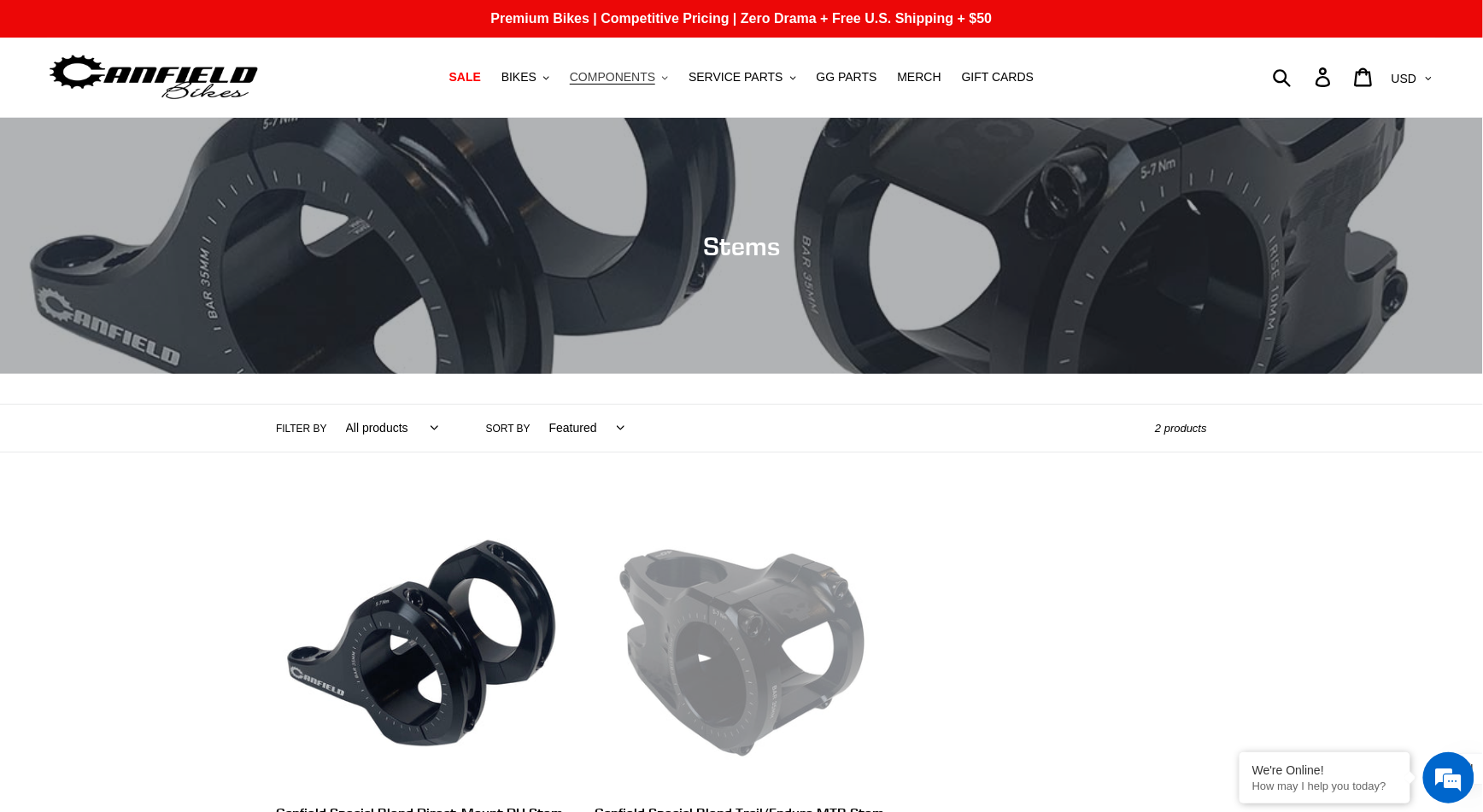 click on "COMPONENTS" at bounding box center [613, 77] 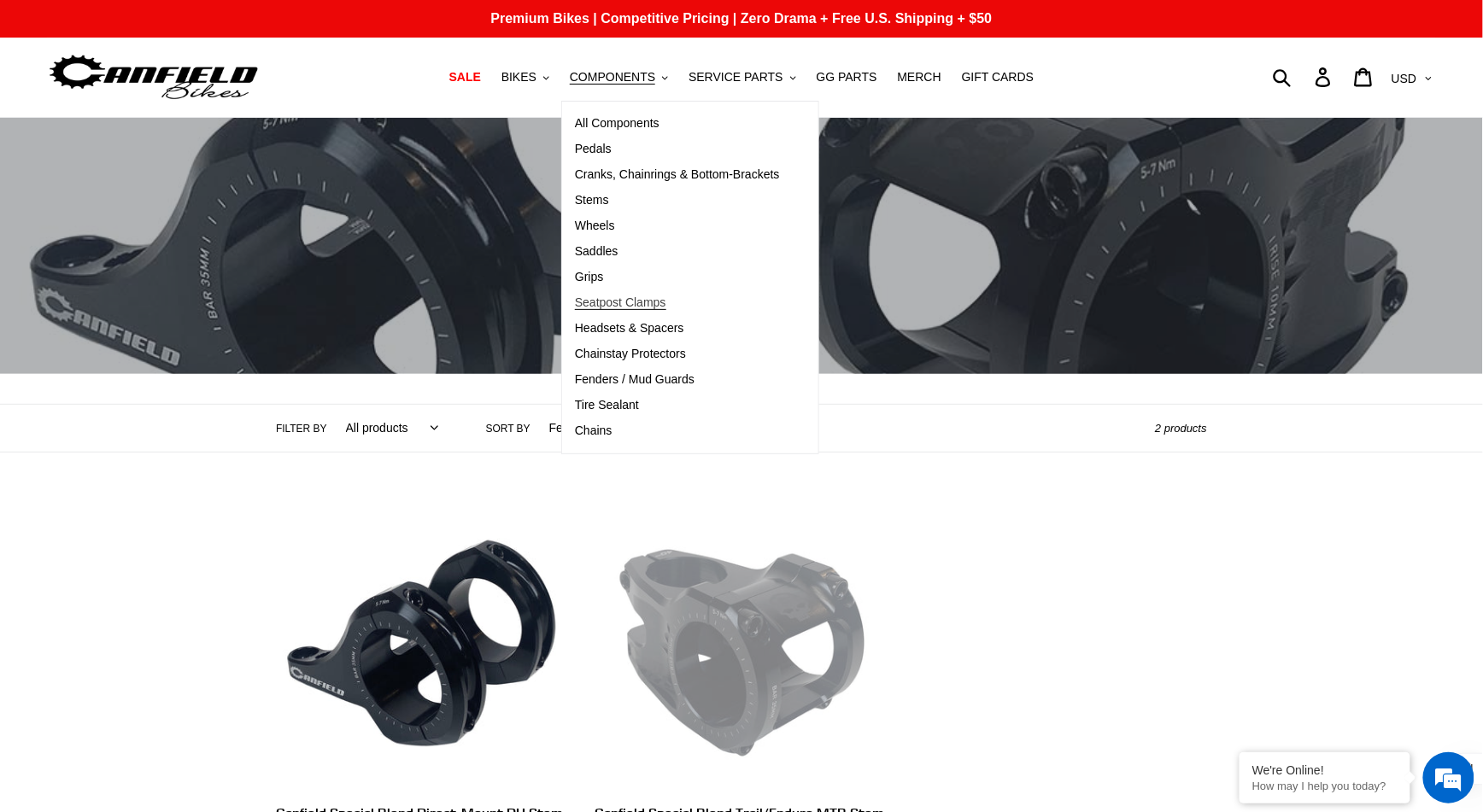 click on "Seatpost Clamps" at bounding box center [620, 302] 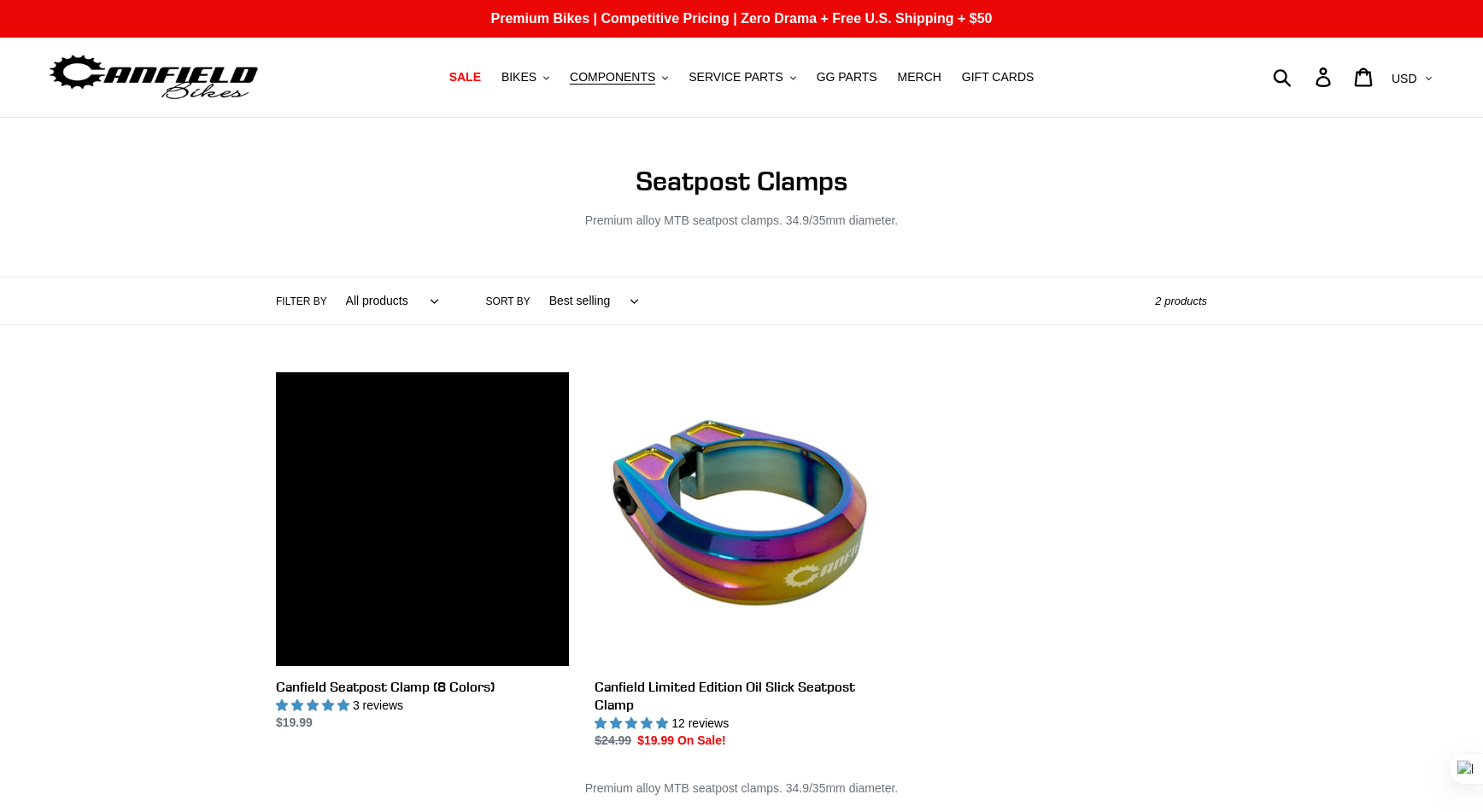scroll, scrollTop: 0, scrollLeft: 0, axis: both 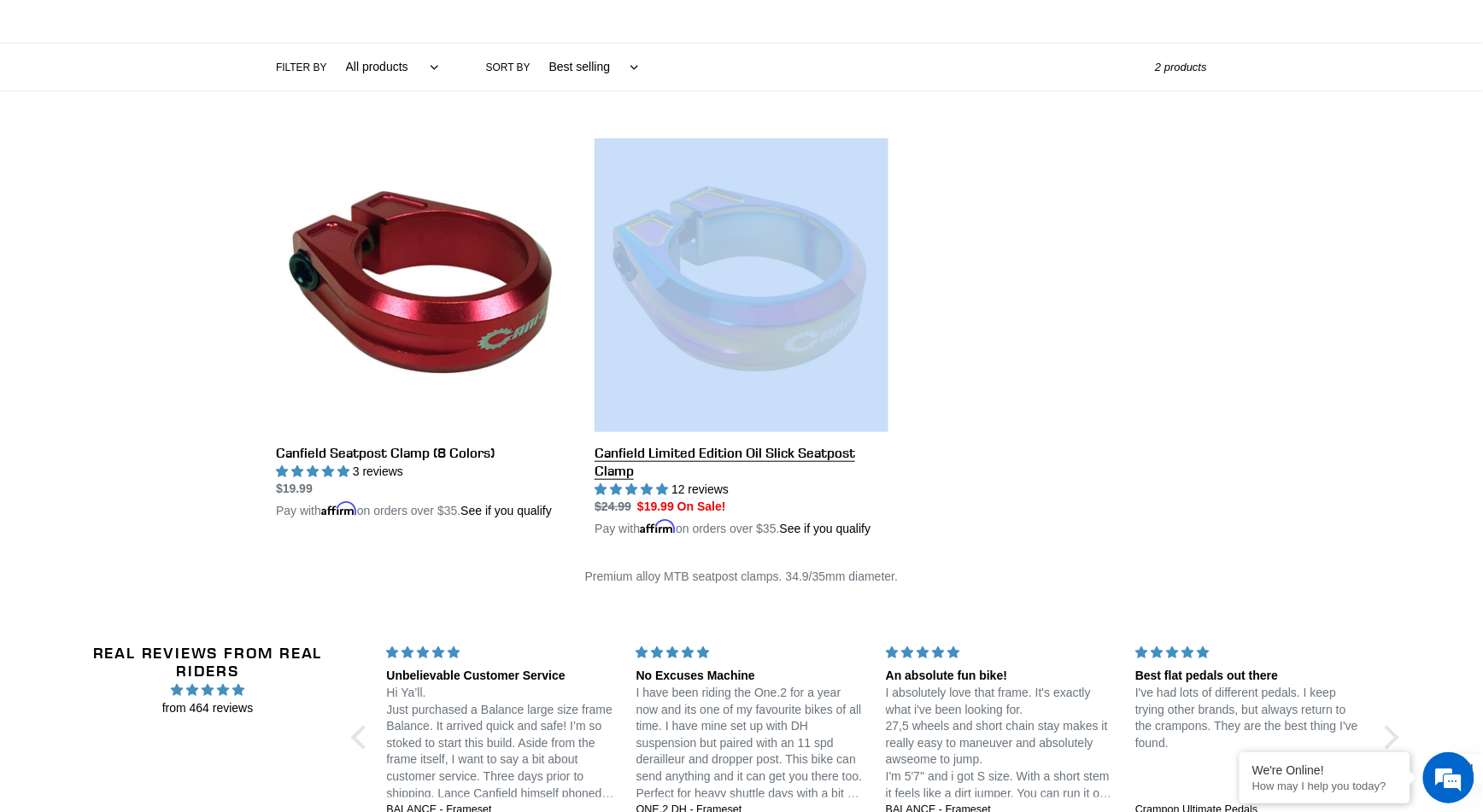 drag, startPoint x: 584, startPoint y: 444, endPoint x: 762, endPoint y: 488, distance: 183.35757 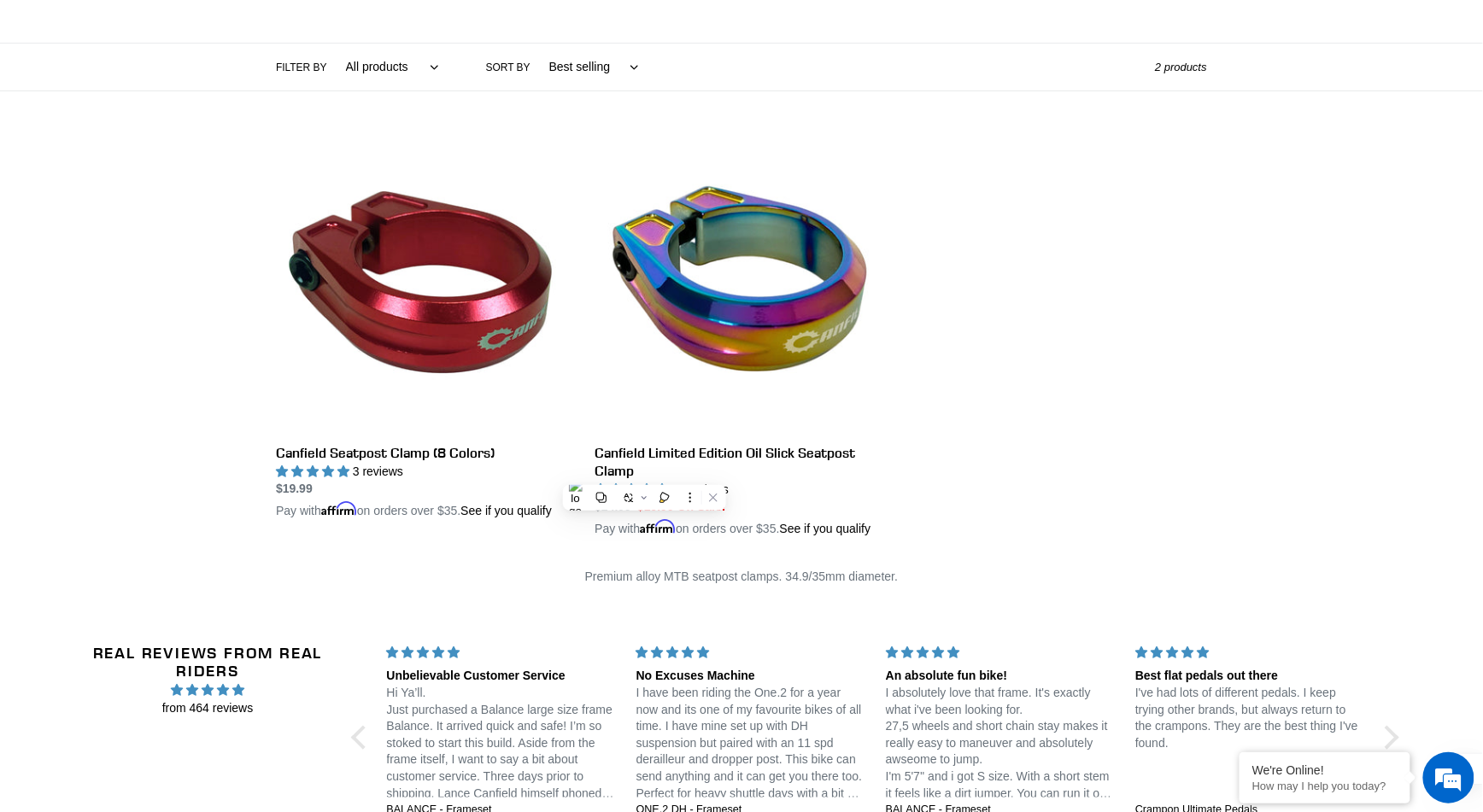 click on "Canfield Seatpost Clamp (8 Colors)
Canfield Seatpost Clamp (8 Colors)
3 reviews
Regular price
$19.99
Sale price
$19.99
On Sale!
Unit price
/ per
Pay with  Affirm  on orders over $35.  See if you qualify
Canfield Limited Edition Oil Slick Seatpost Clamp
Canfield Limited Edition Oil Slick Seatpost Clamp
12 reviews
Regular price
/" at bounding box center [729, 353] 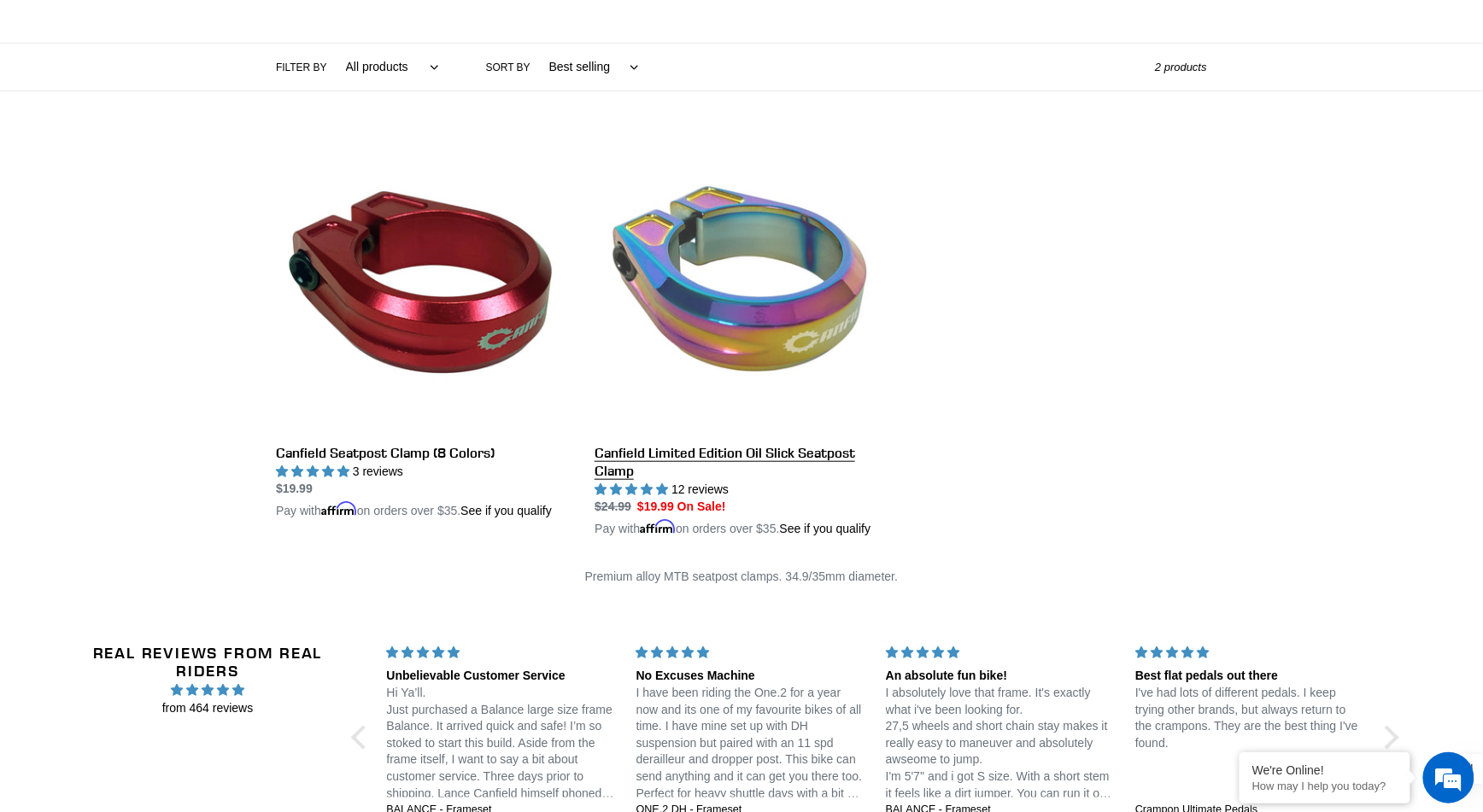 scroll, scrollTop: 0, scrollLeft: 0, axis: both 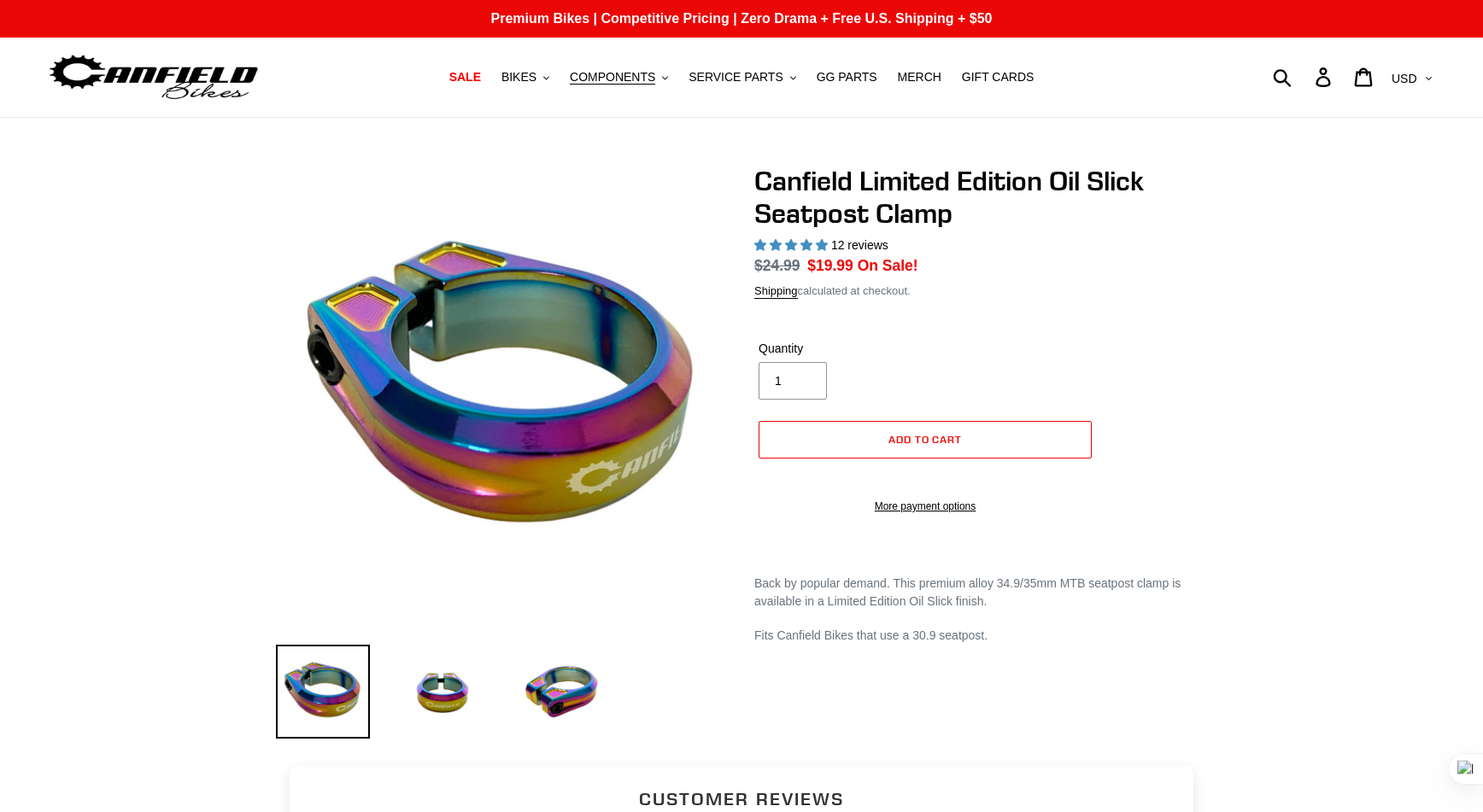 select on "highest-rating" 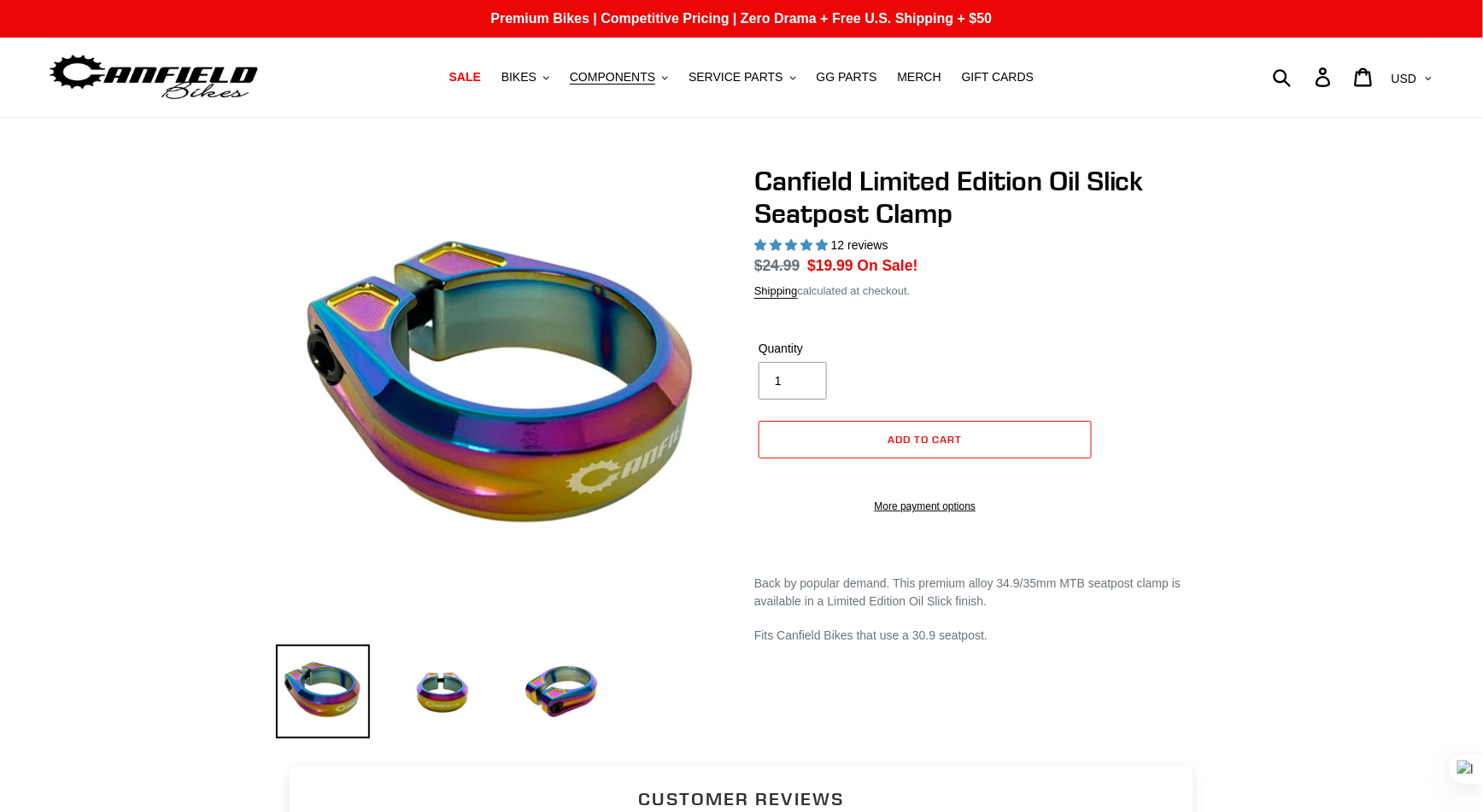 scroll, scrollTop: 0, scrollLeft: 0, axis: both 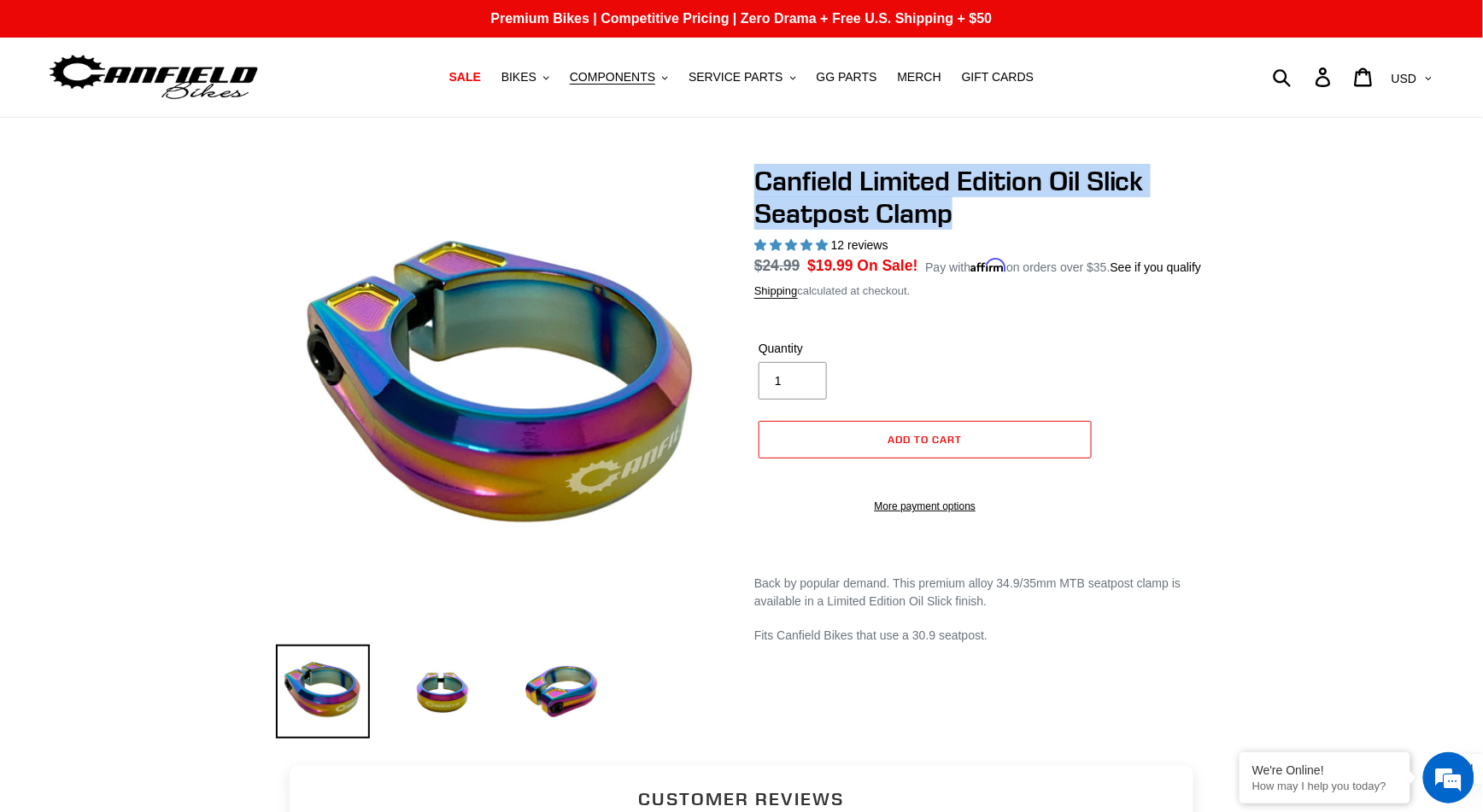 drag, startPoint x: 749, startPoint y: 178, endPoint x: 958, endPoint y: 218, distance: 212.79333 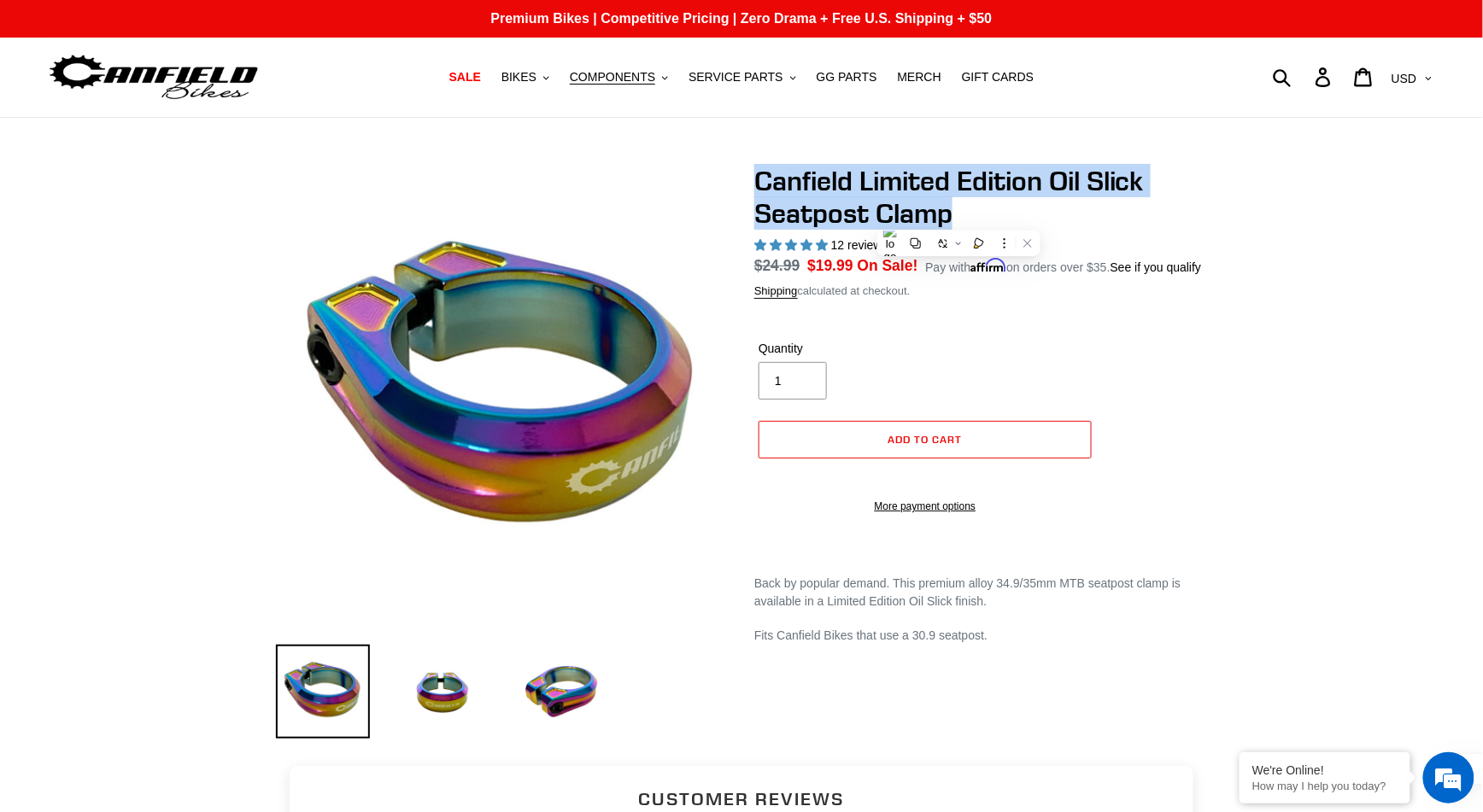 copy on "Canfield Limited Edition Oil Slick Seatpost Clamp" 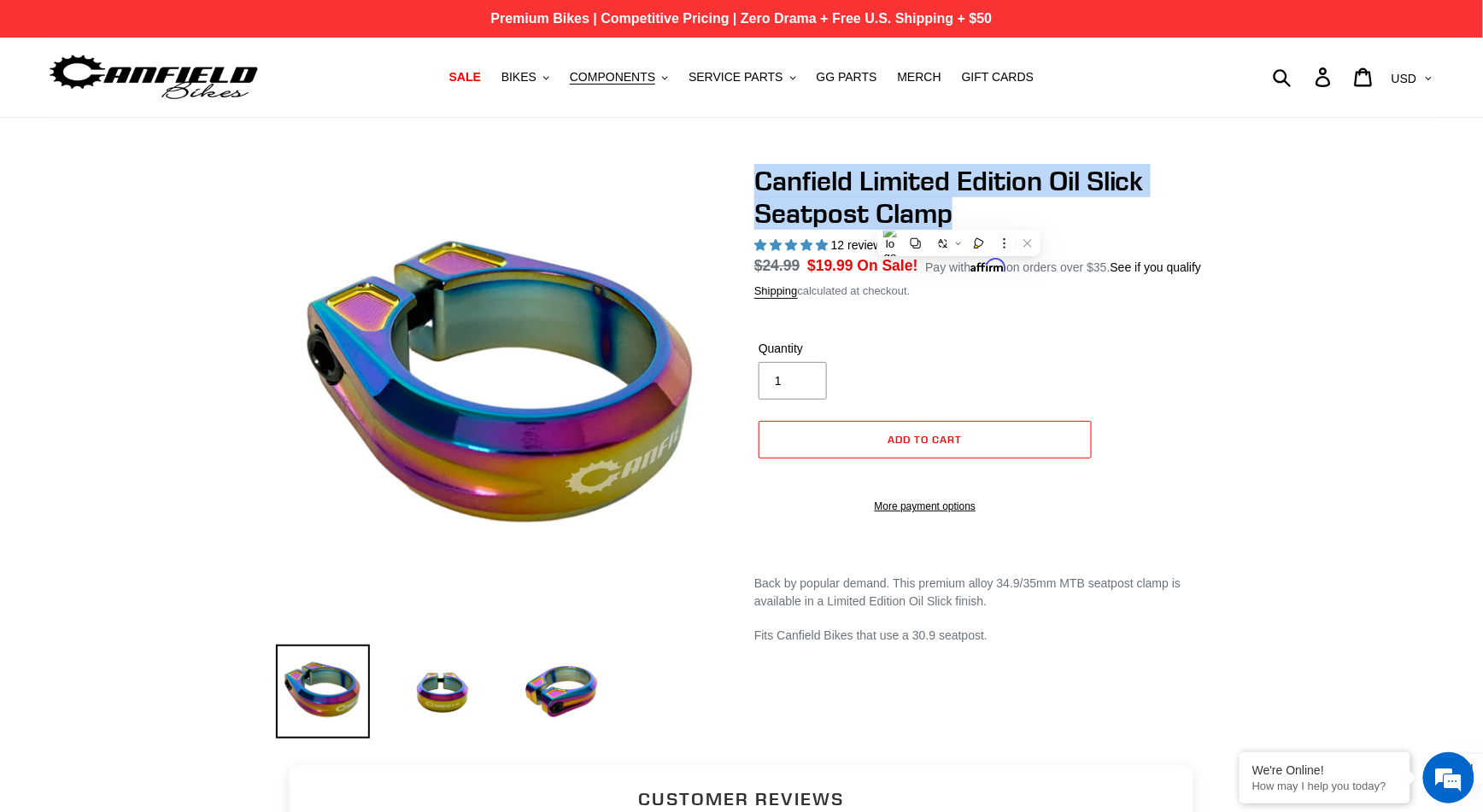 scroll, scrollTop: 0, scrollLeft: 0, axis: both 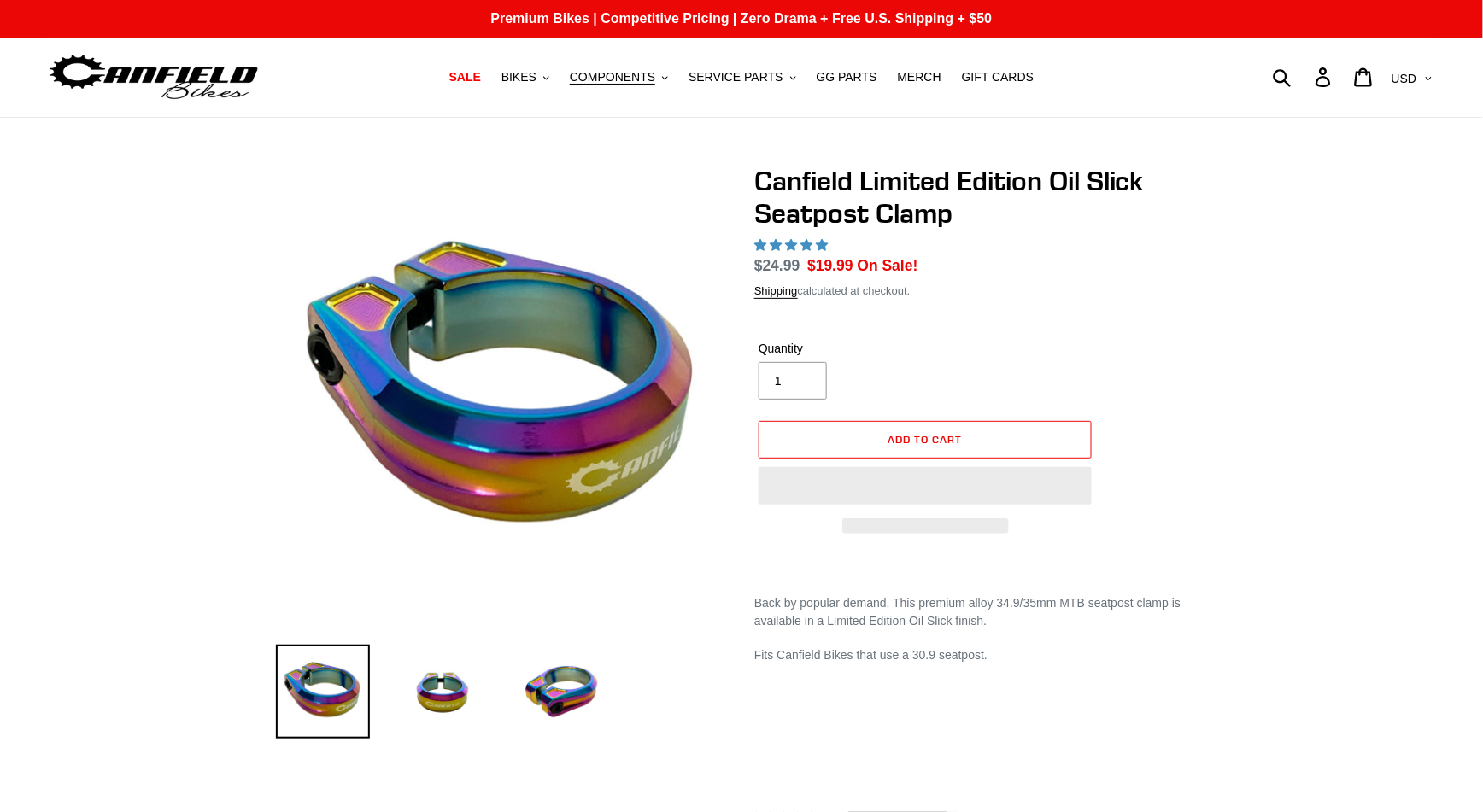 select on "highest-rating" 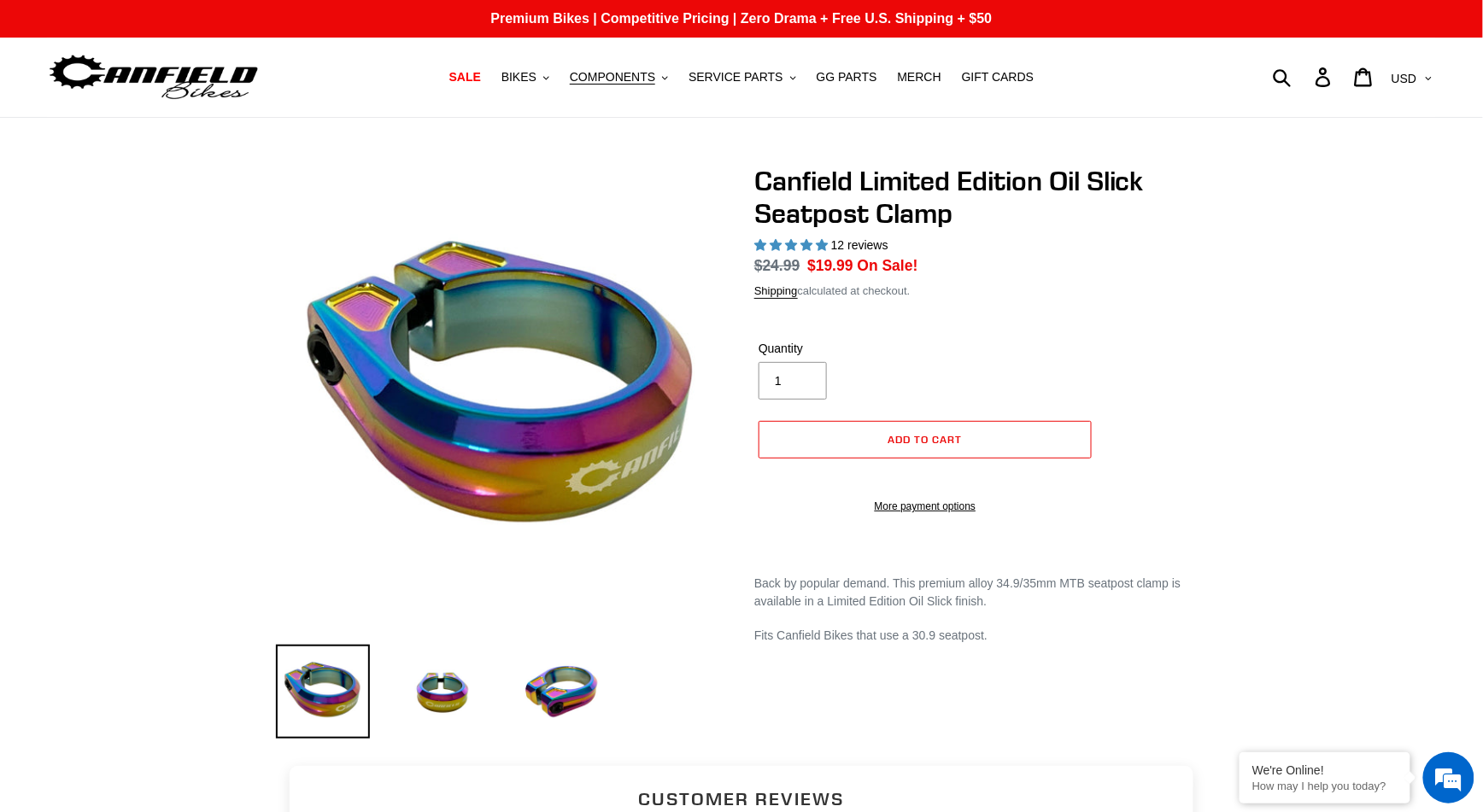 scroll, scrollTop: 0, scrollLeft: 0, axis: both 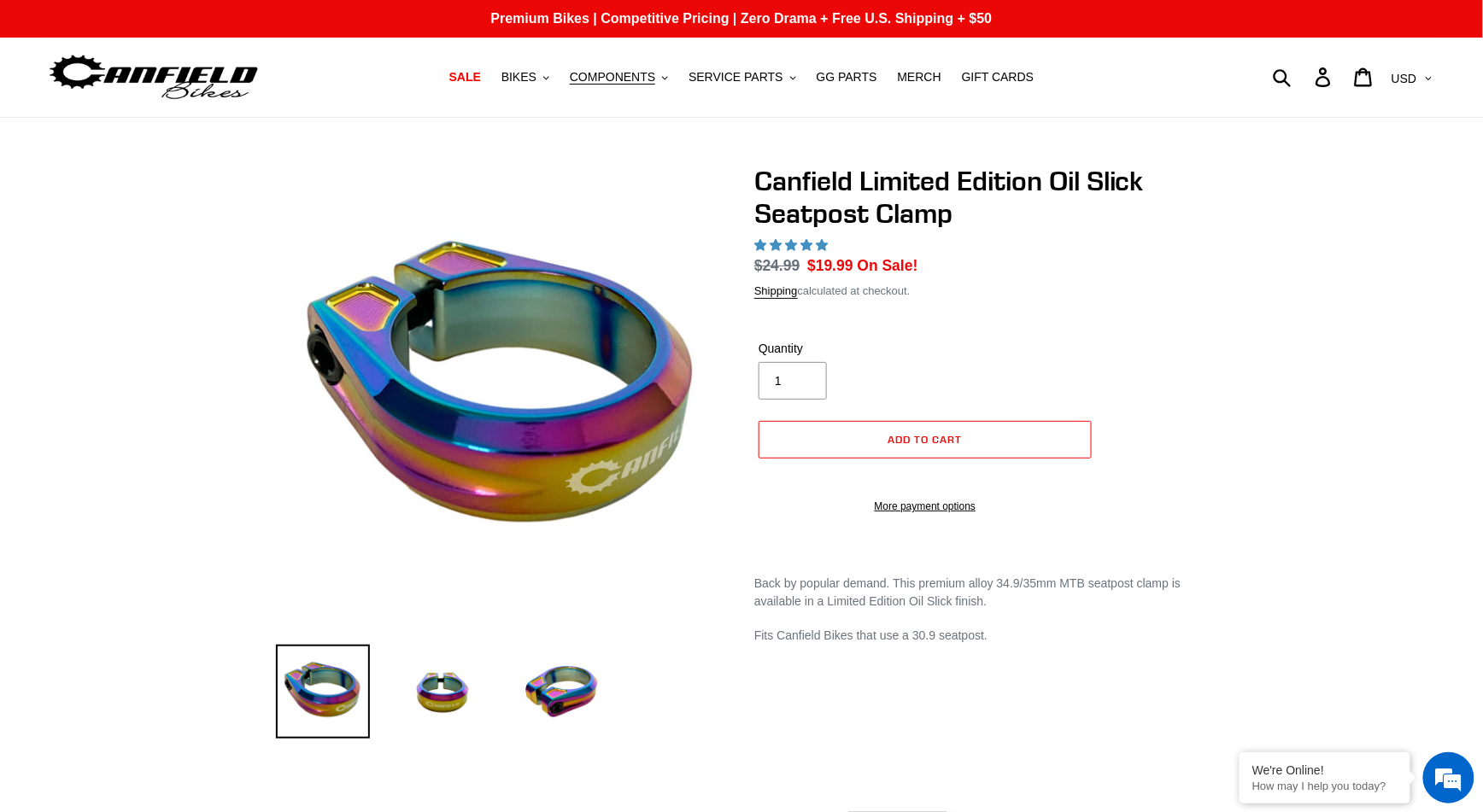 select on "highest-rating" 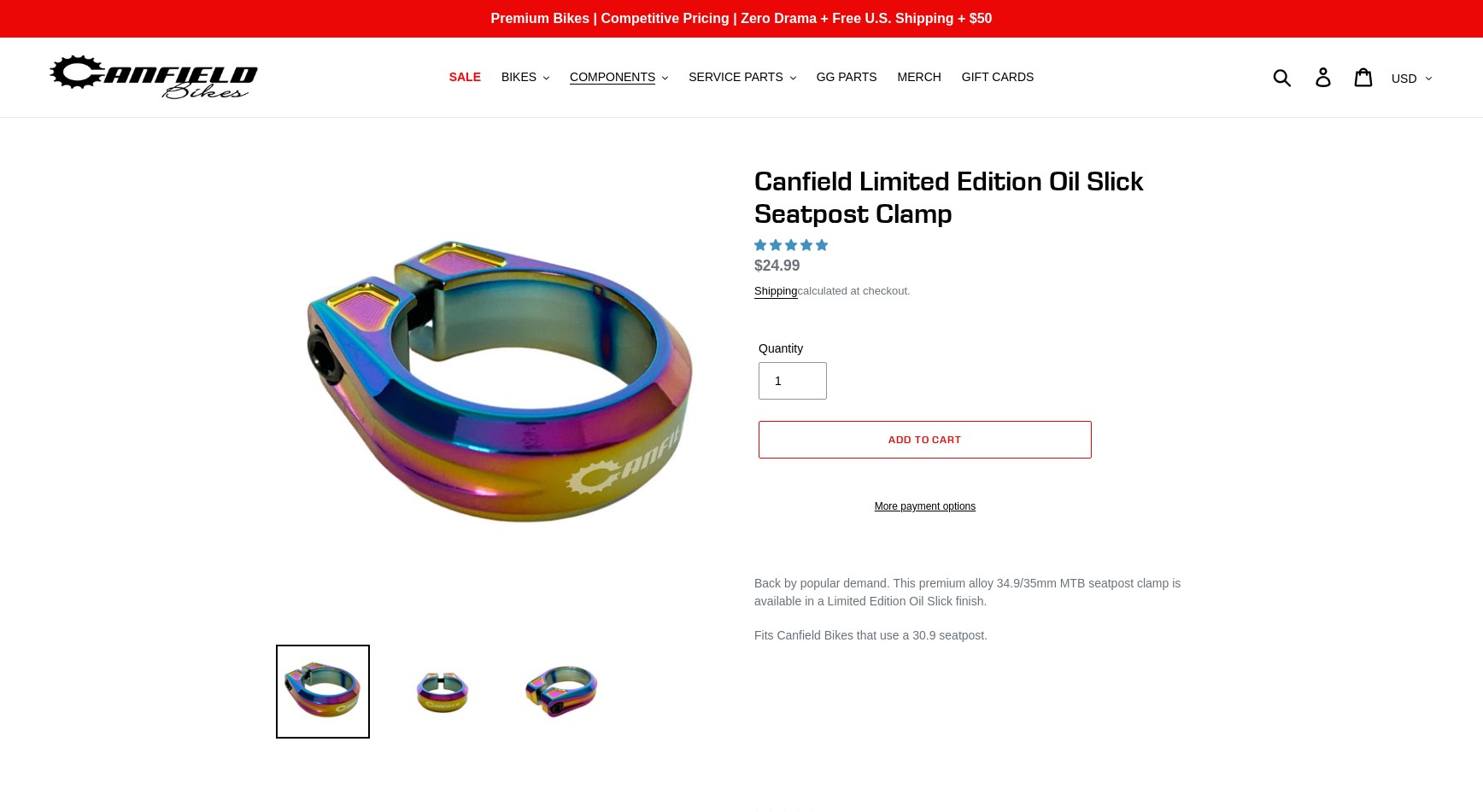 scroll, scrollTop: 0, scrollLeft: 0, axis: both 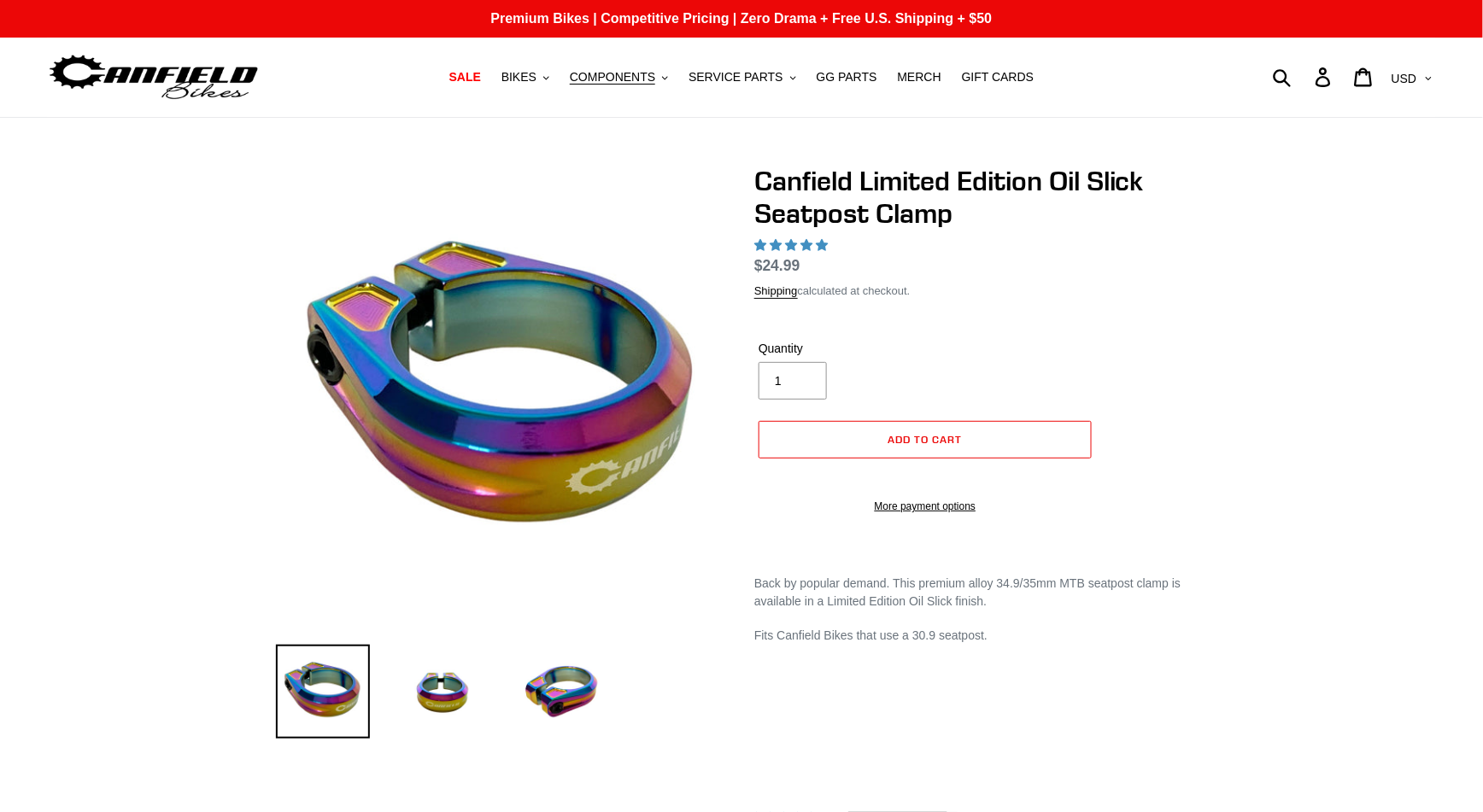 select on "highest-rating" 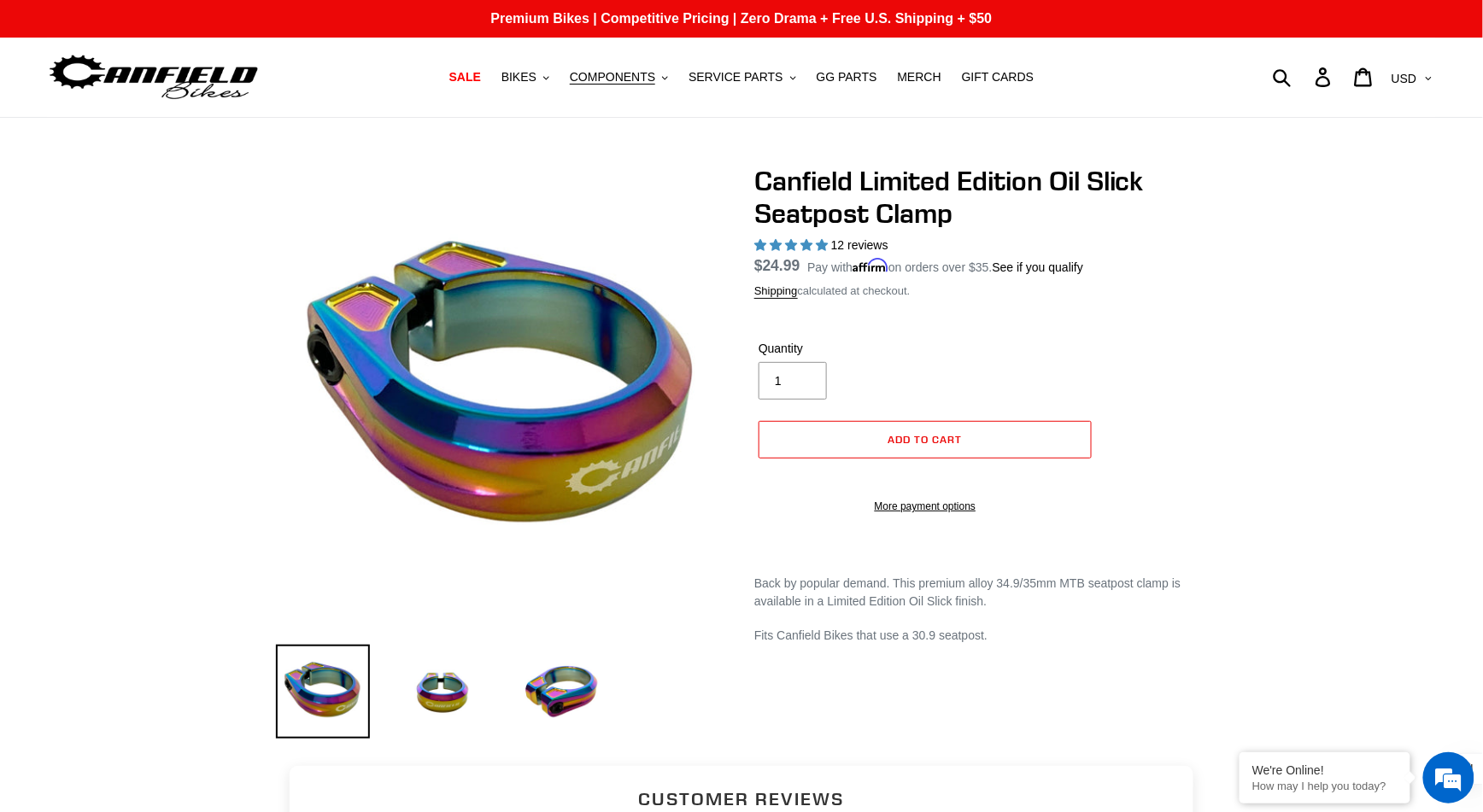 scroll, scrollTop: 0, scrollLeft: 0, axis: both 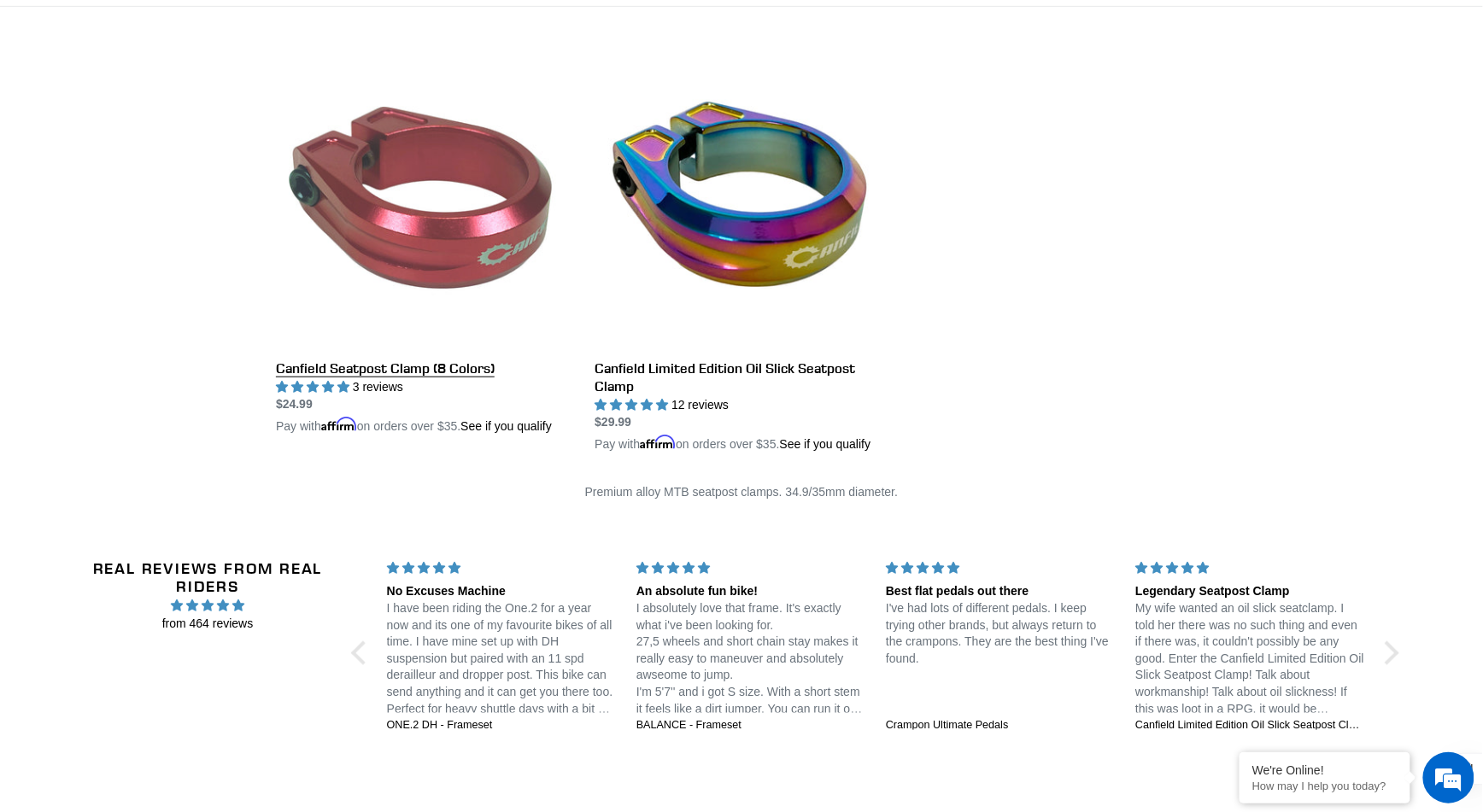 click on "Canfield Seatpost Clamp (8 Colors)" at bounding box center [422, 244] 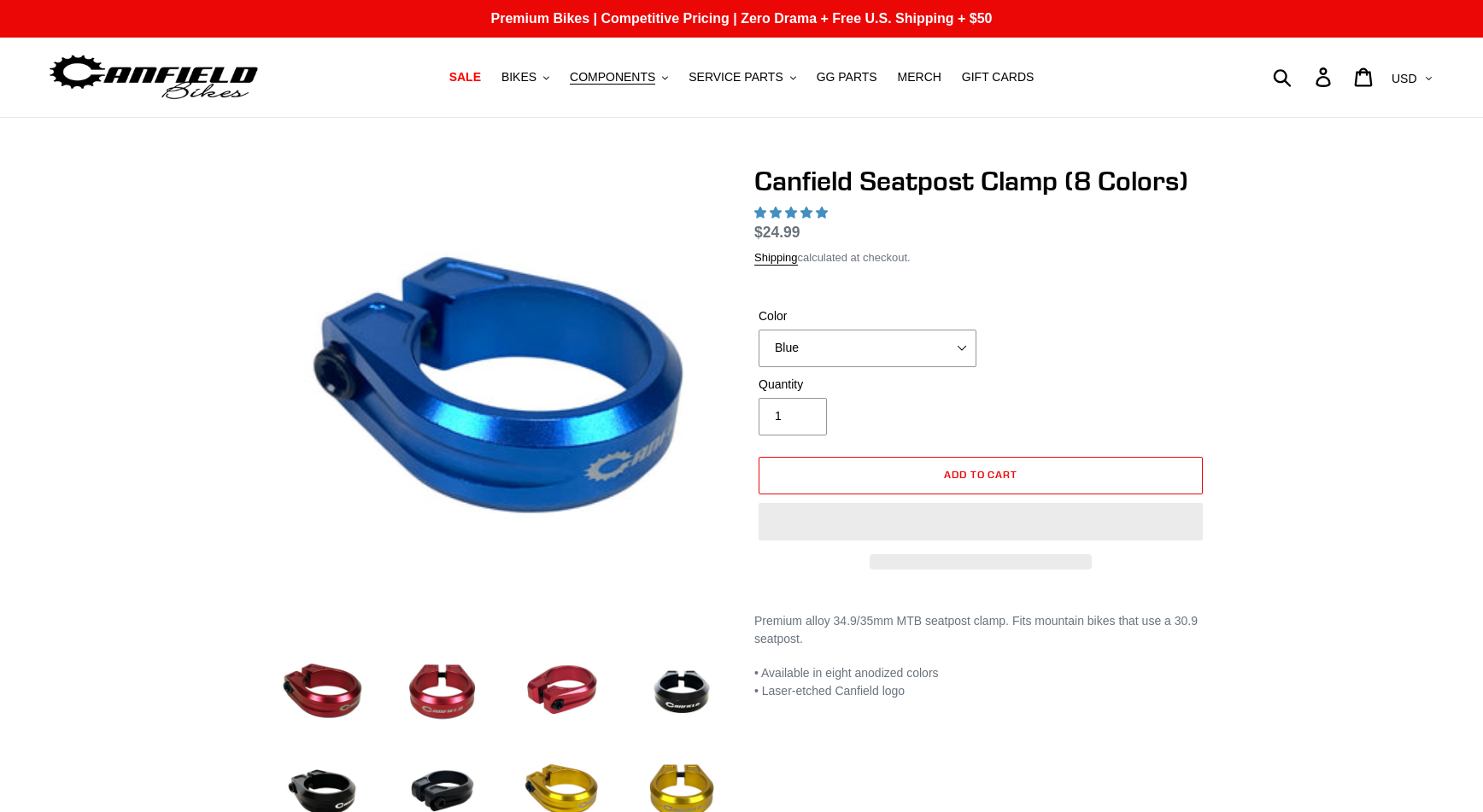 scroll, scrollTop: 0, scrollLeft: 0, axis: both 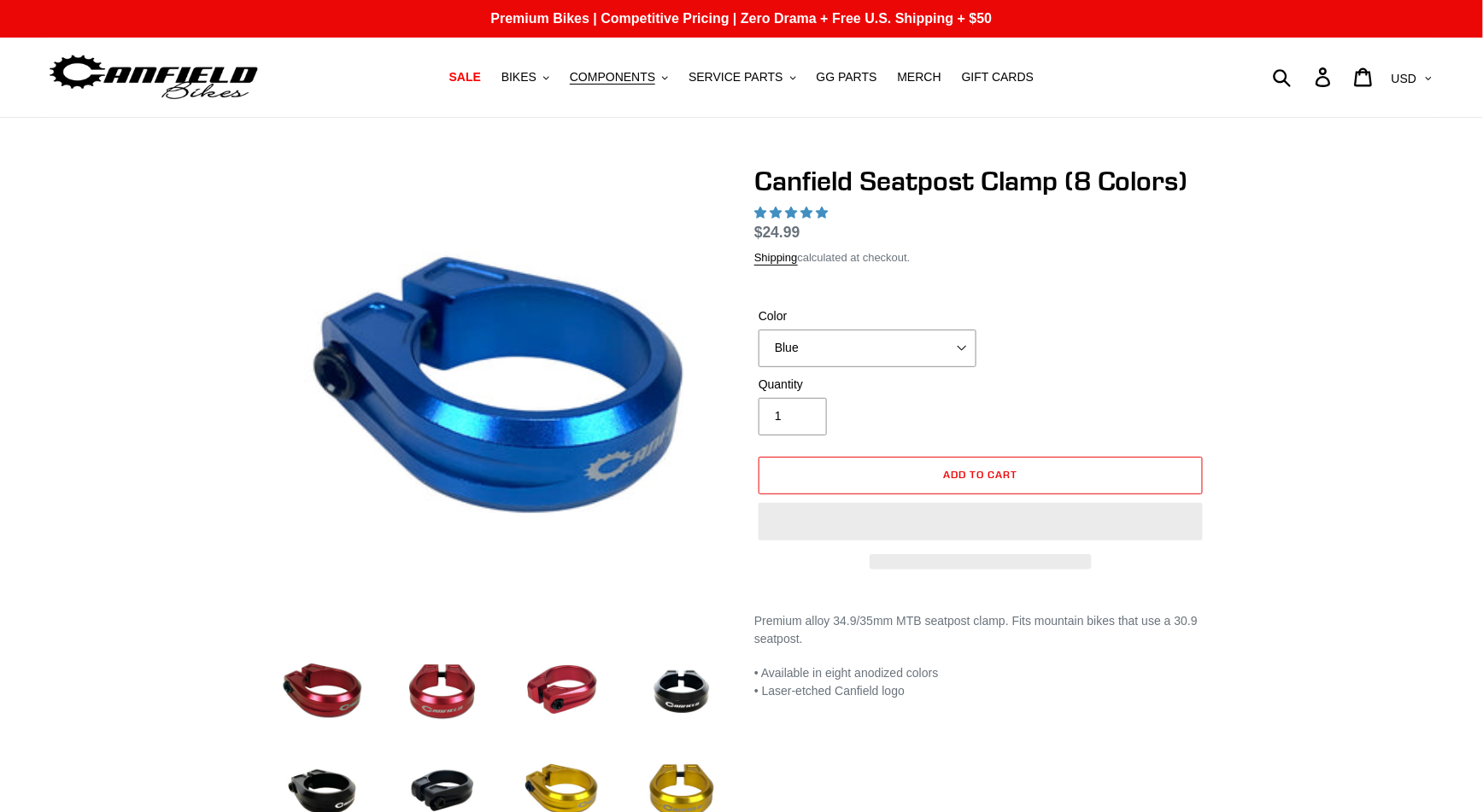 select on "highest-rating" 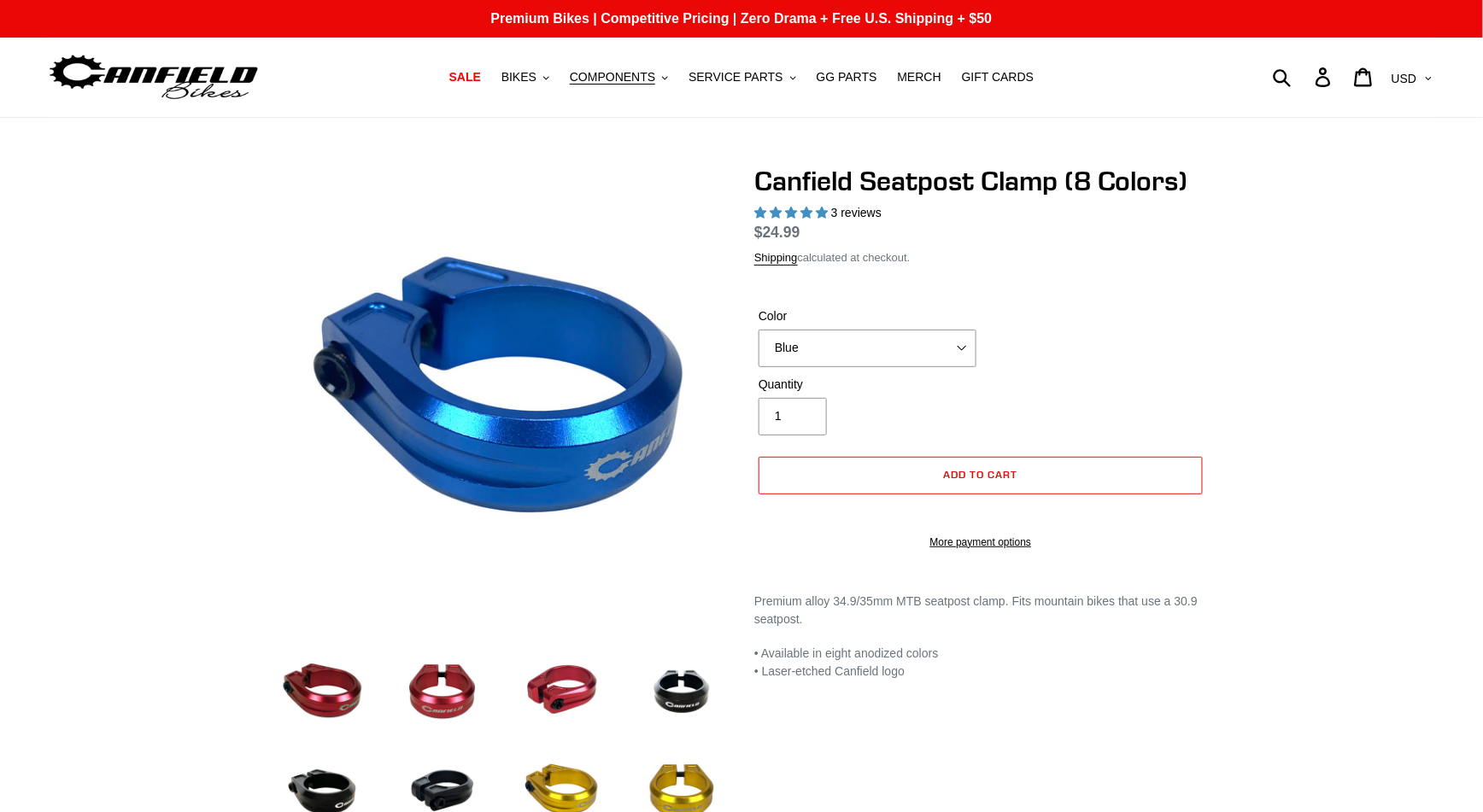 scroll, scrollTop: 0, scrollLeft: 0, axis: both 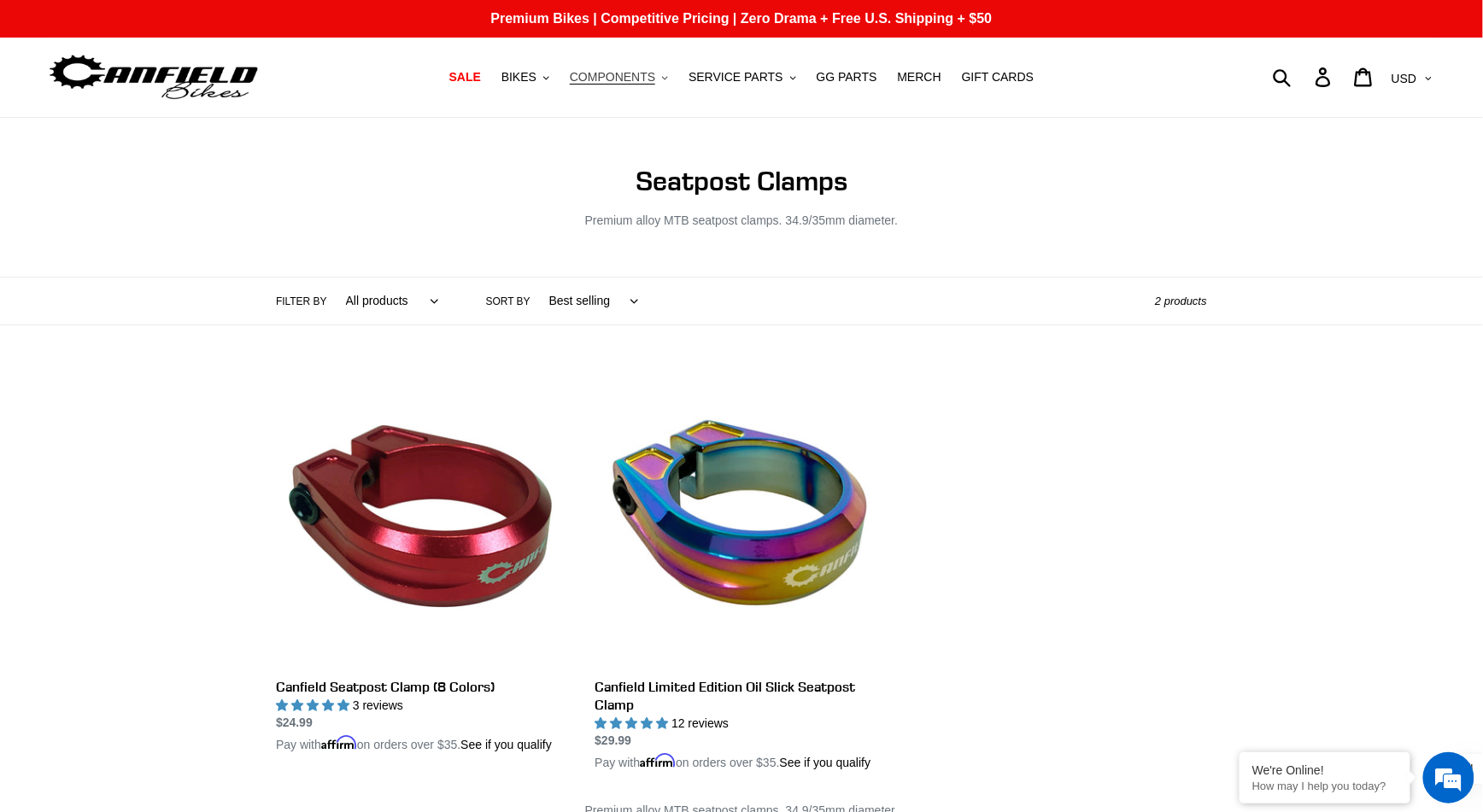click on "COMPONENTS" at bounding box center [613, 77] 